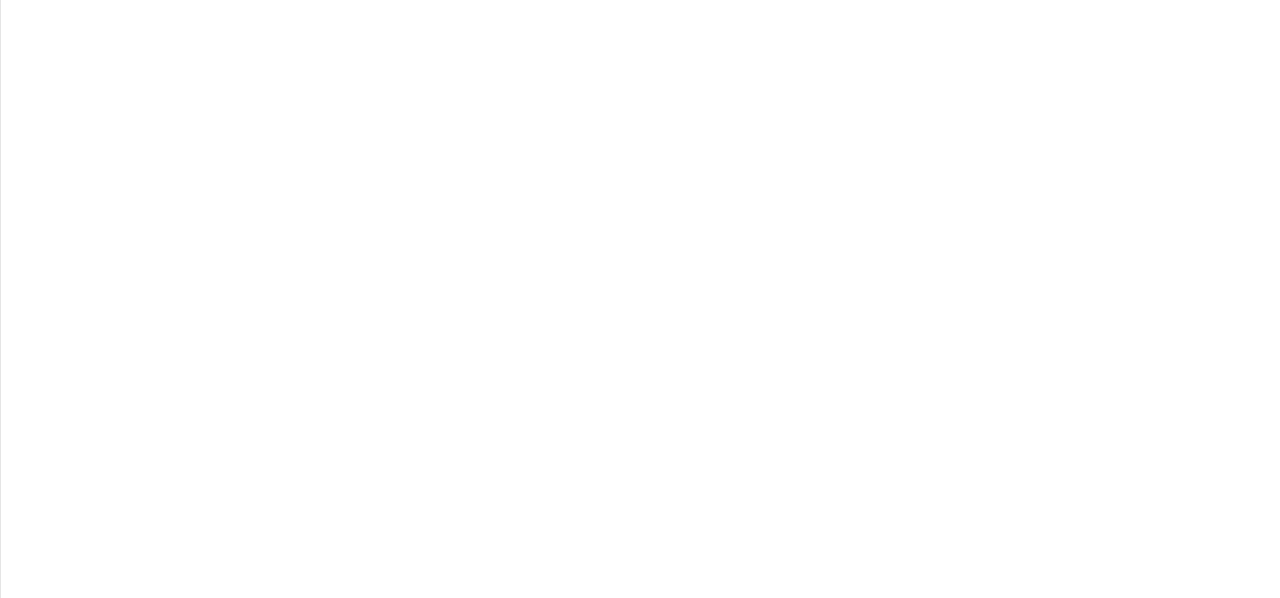 scroll, scrollTop: 0, scrollLeft: 0, axis: both 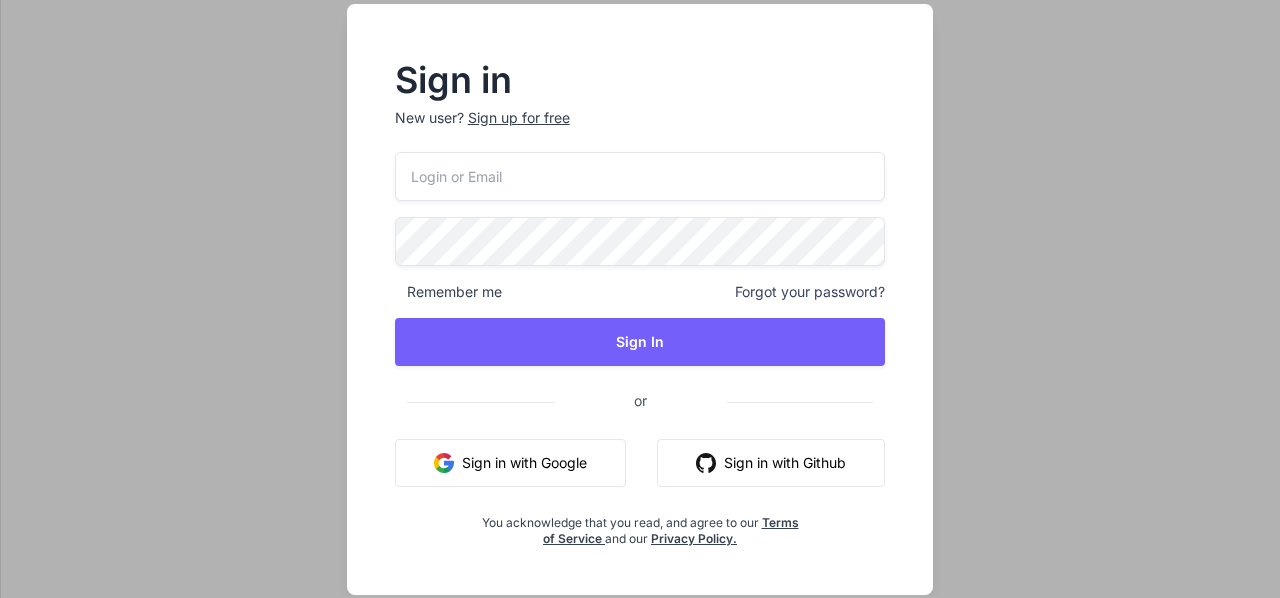 click on "Sign in New user?   Sign up for free Remember me Forgot your password? Sign In   or Sign in with Google Sign in with Github You acknowledge that you read, and agree to our   Terms of Service     and our   Privacy Policy." at bounding box center (640, 299) 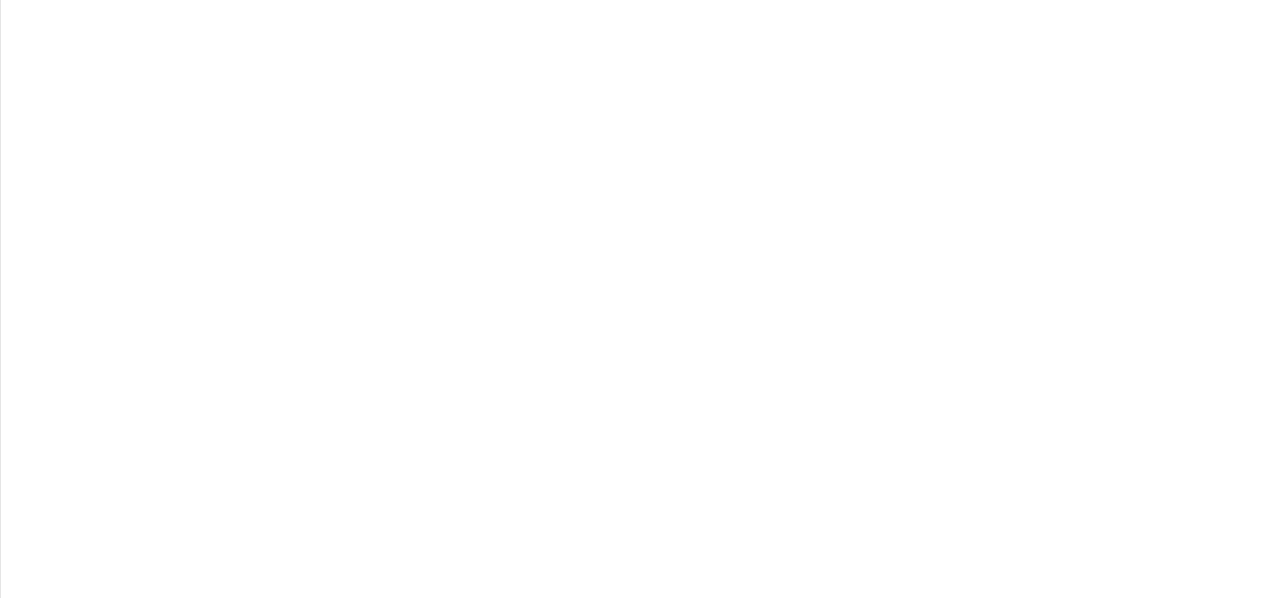 paste 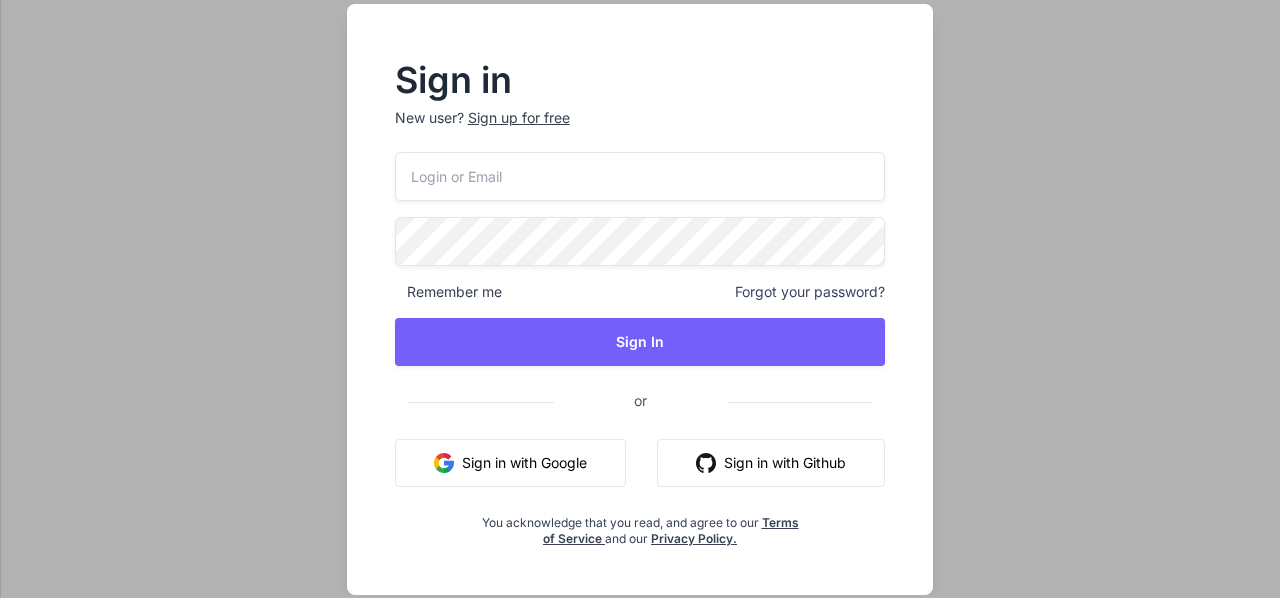 click on "Sign in with Google" at bounding box center (510, 463) 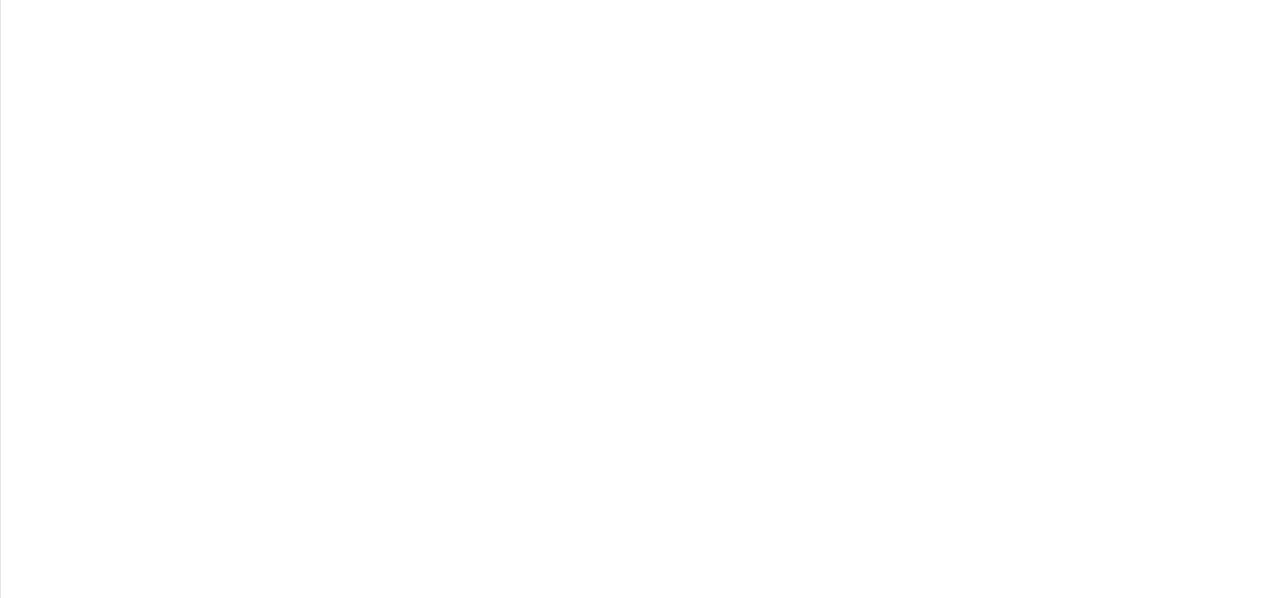 click on "Chat with Bind AI" at bounding box center (360, 1007) 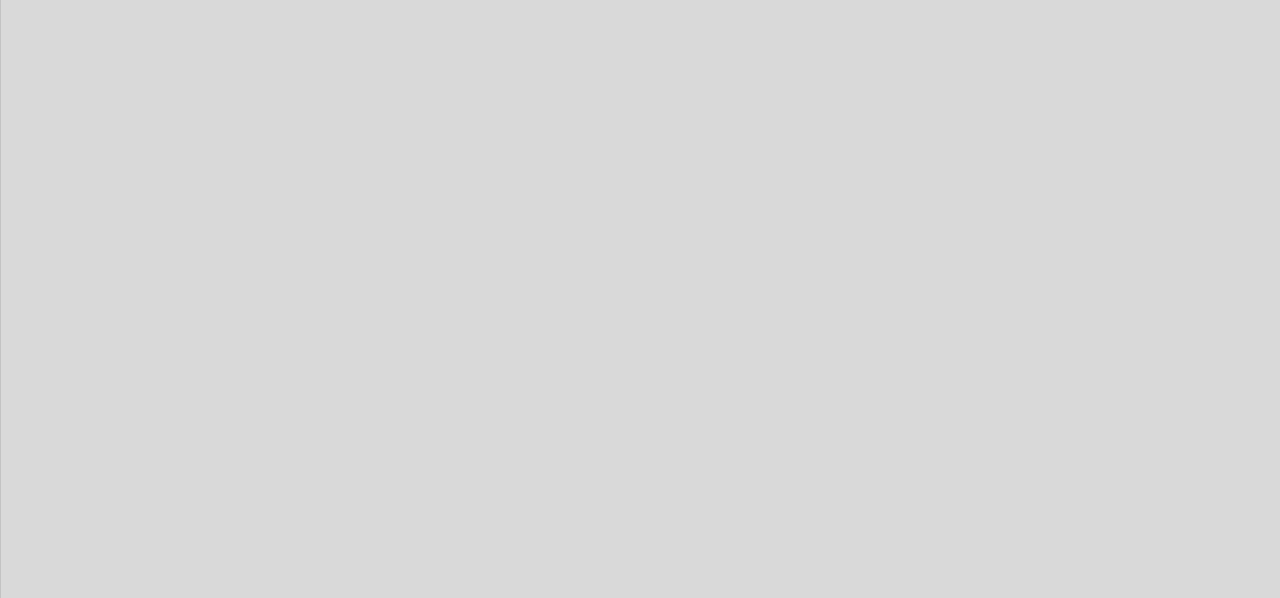 click at bounding box center (640, 299) 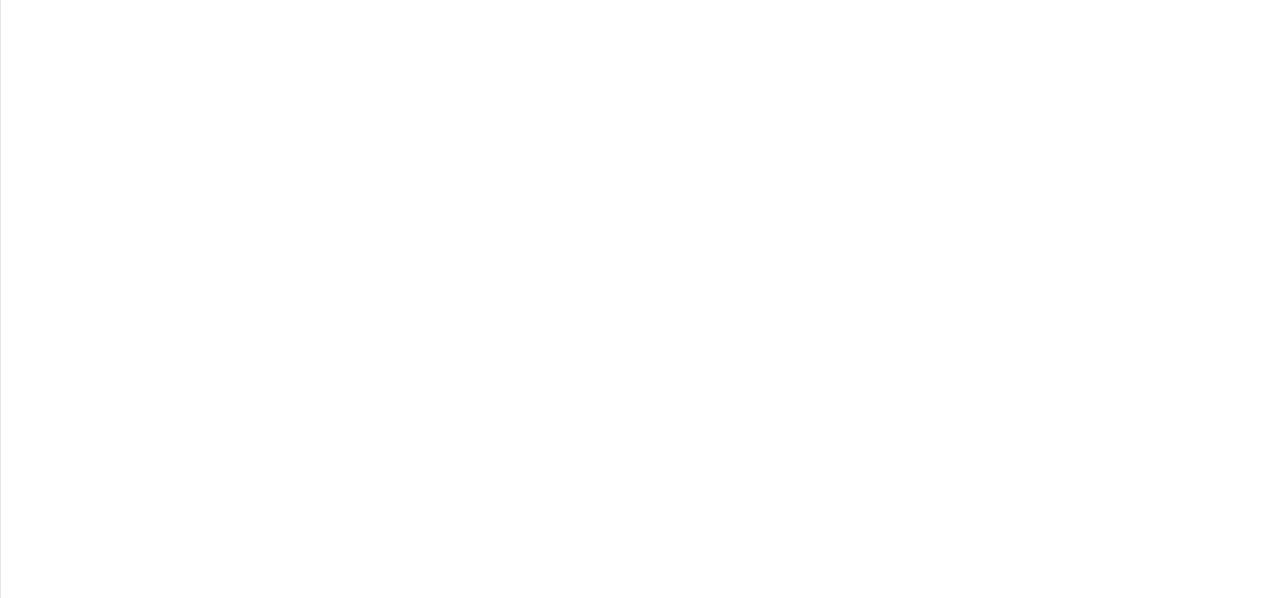 click on "Source" at bounding box center [514, 1007] 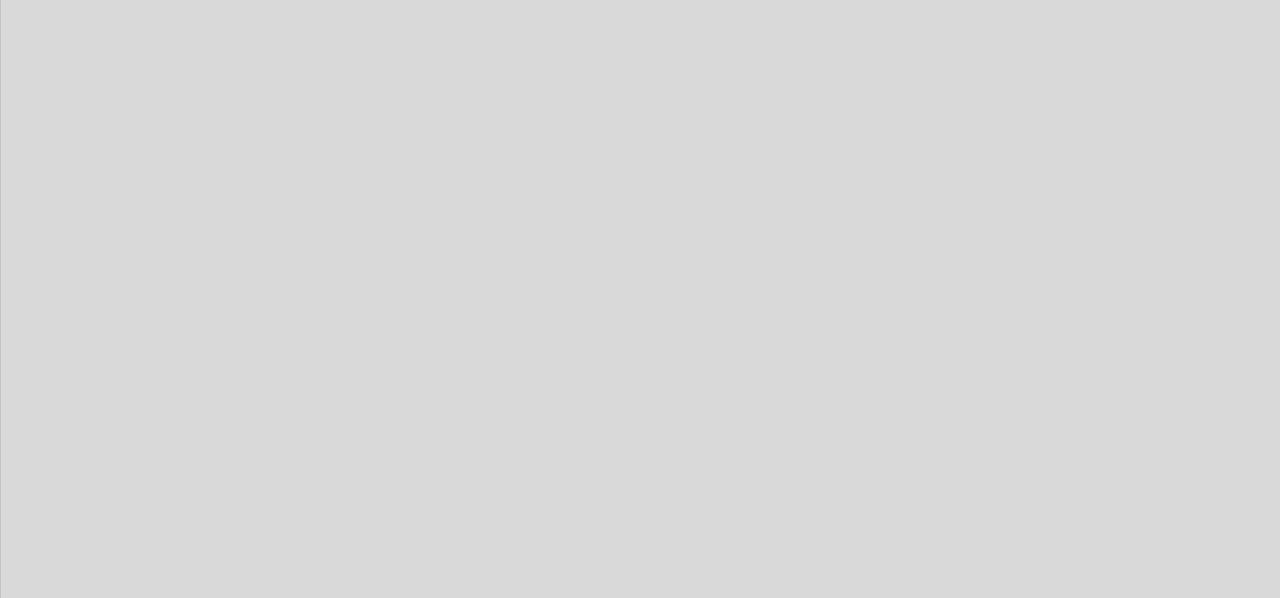 click at bounding box center (640, 299) 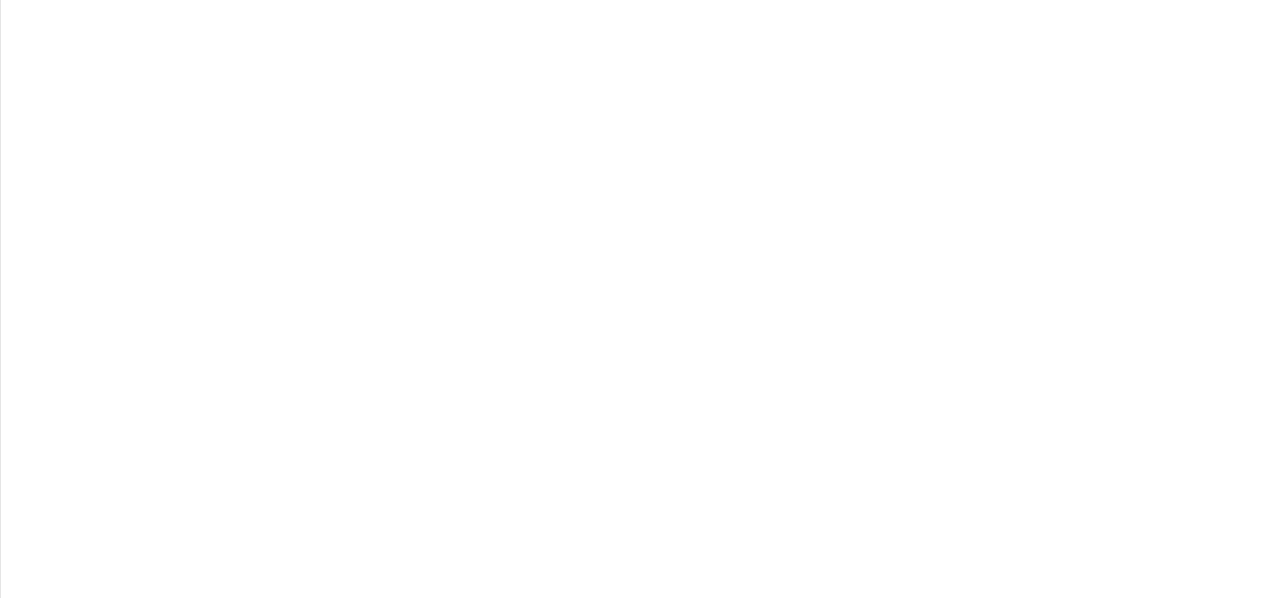 click on "GPT-4o min.." at bounding box center (637, 1007) 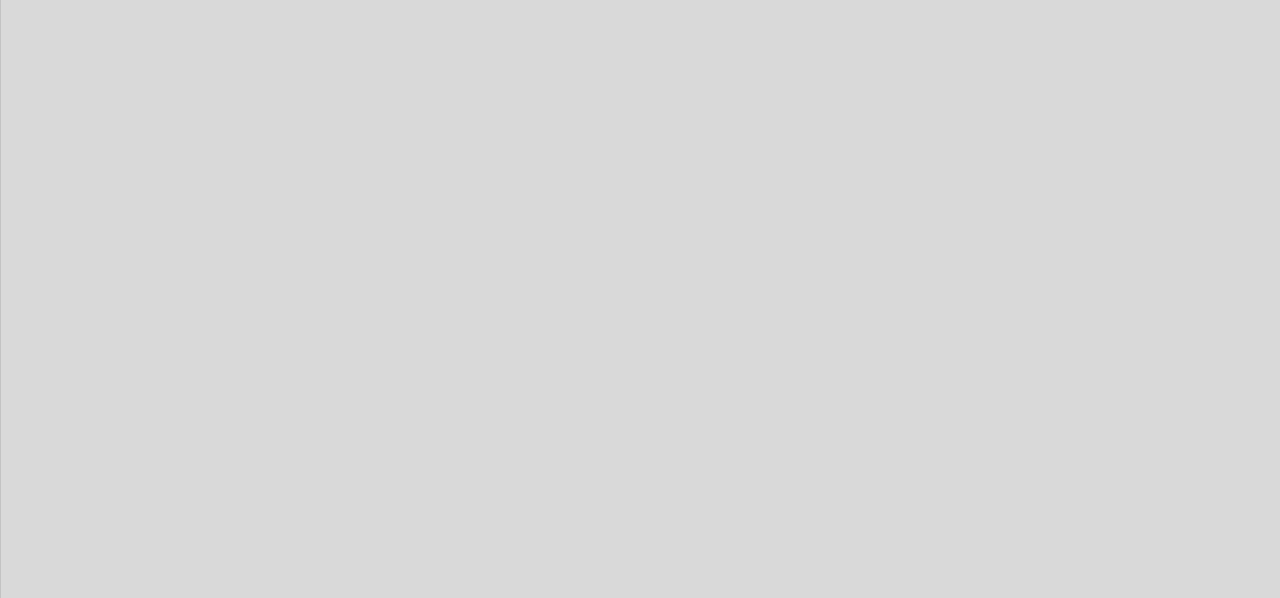 click at bounding box center [640, 299] 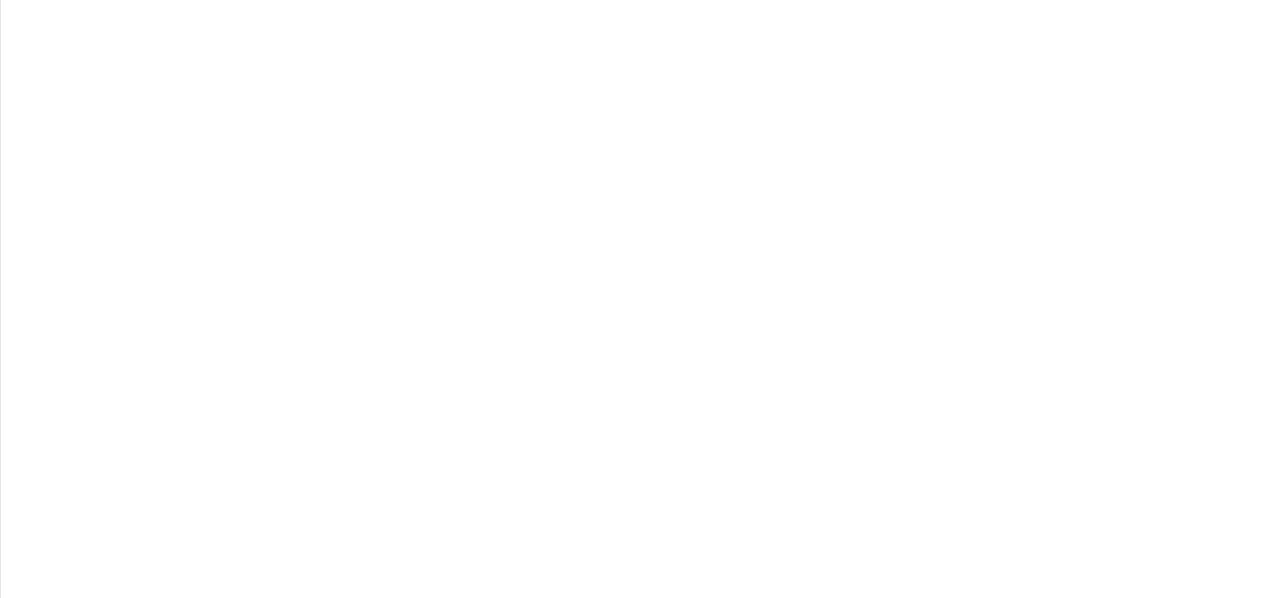 click at bounding box center (1065, 1007) 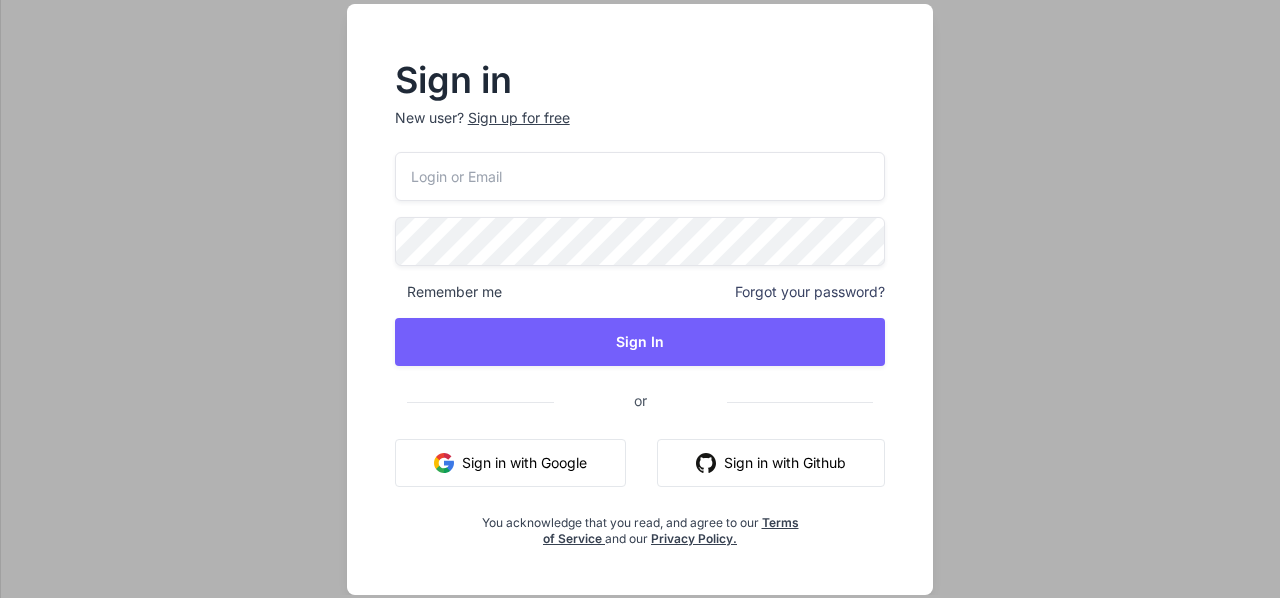 click on "Sign in with Google" at bounding box center [510, 463] 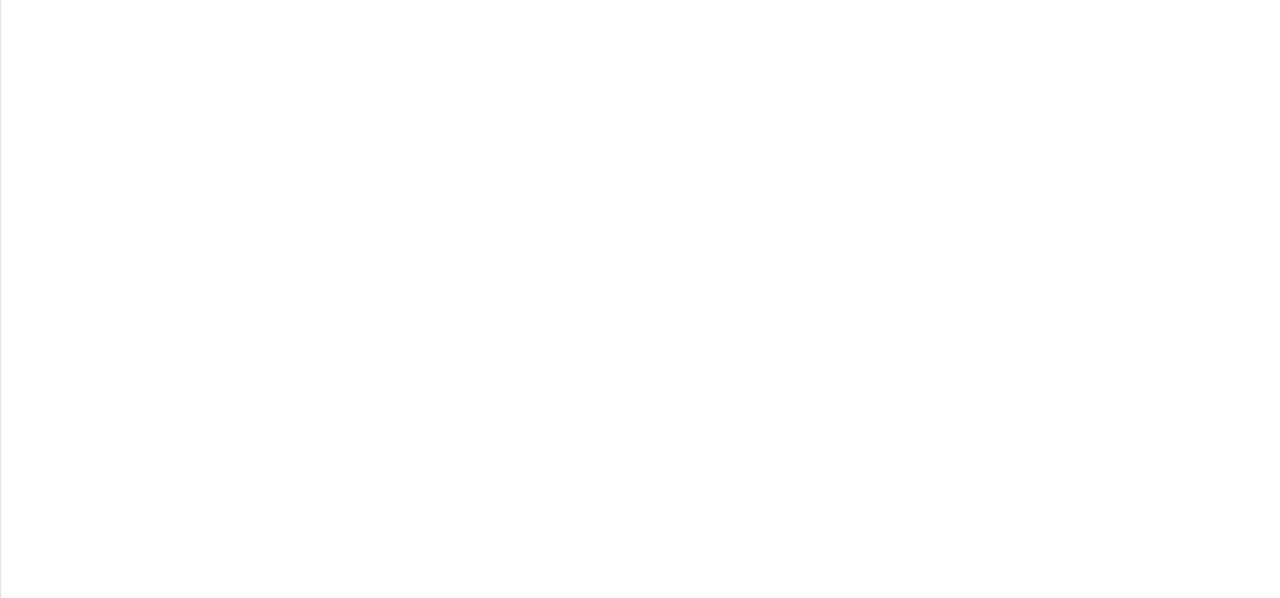 click on "Sign in" at bounding box center (1026, 633) 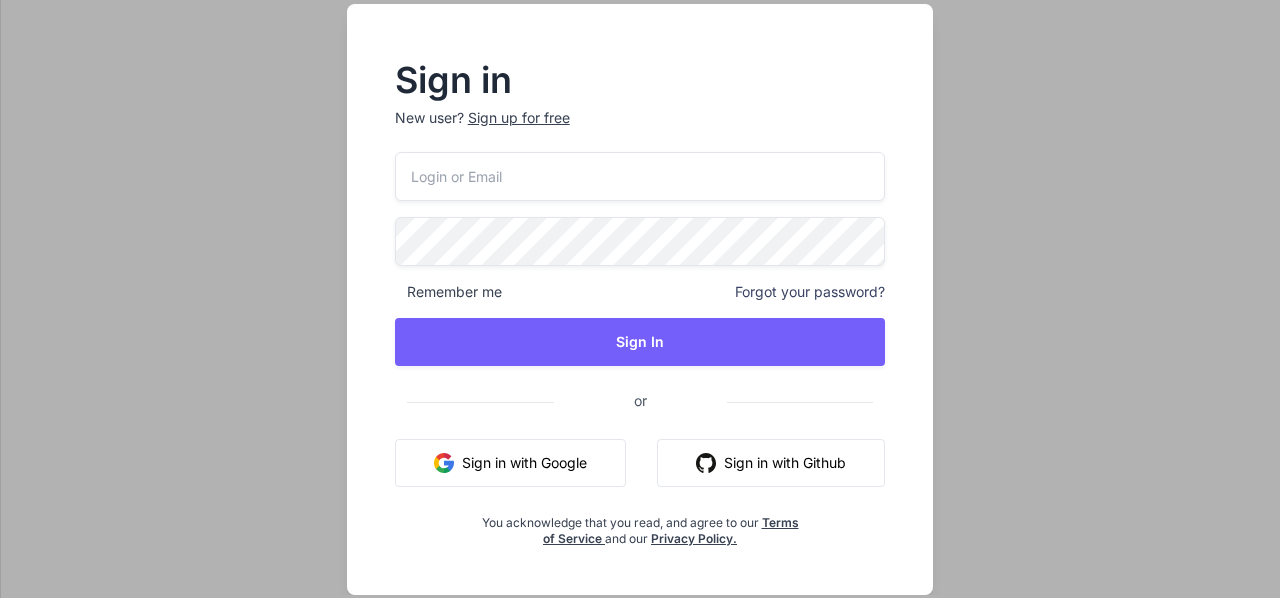 click on "Sign in with Google" at bounding box center [510, 463] 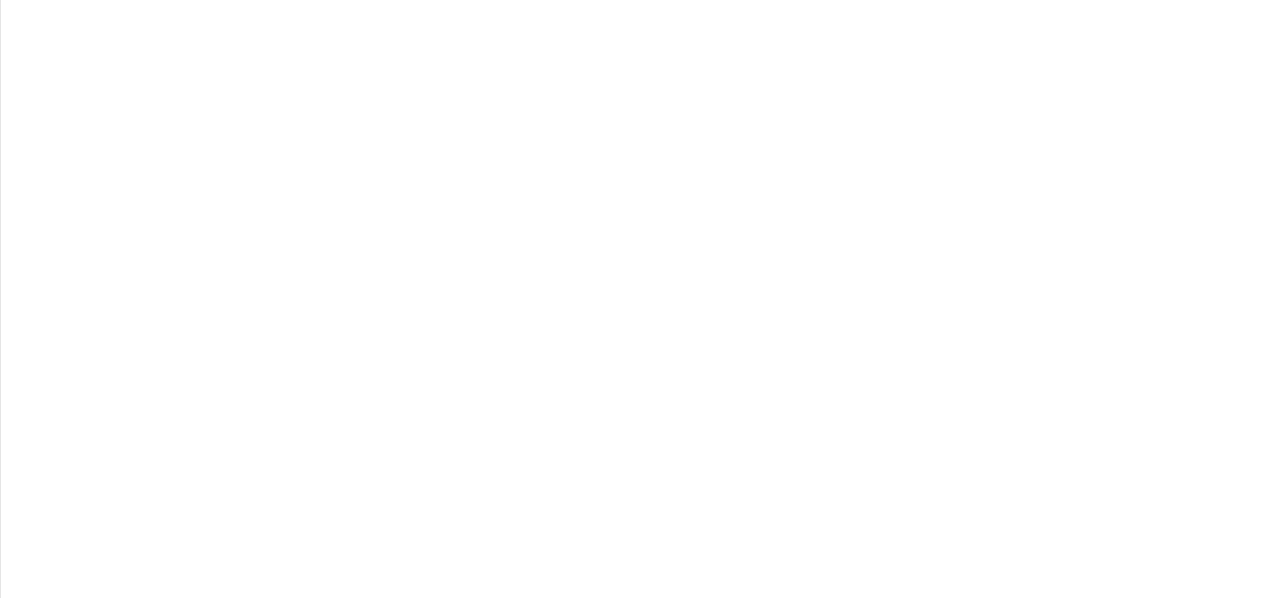 click on "Sign in" at bounding box center (1026, 633) 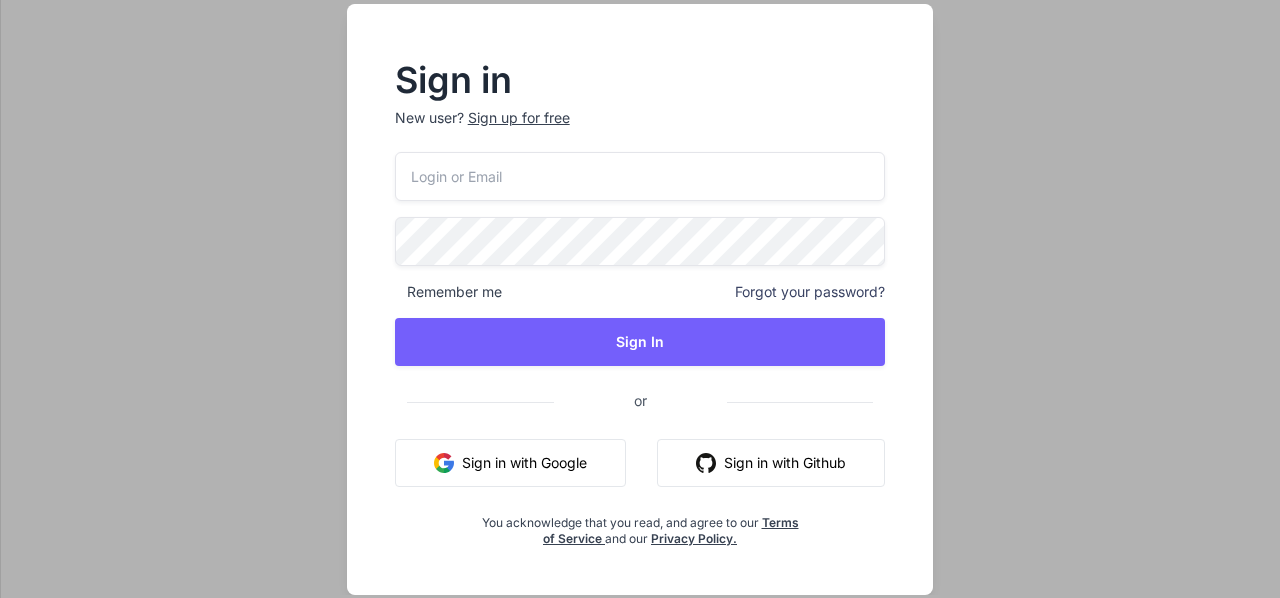 click on "Sign up for free" at bounding box center (519, 118) 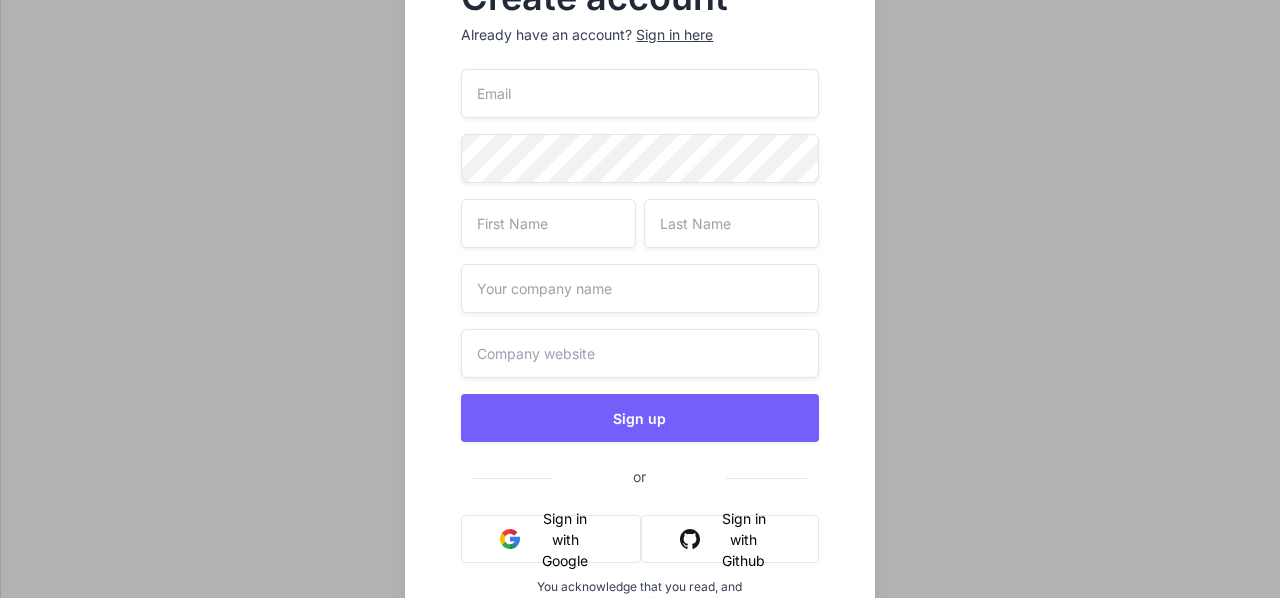 click at bounding box center [639, 93] 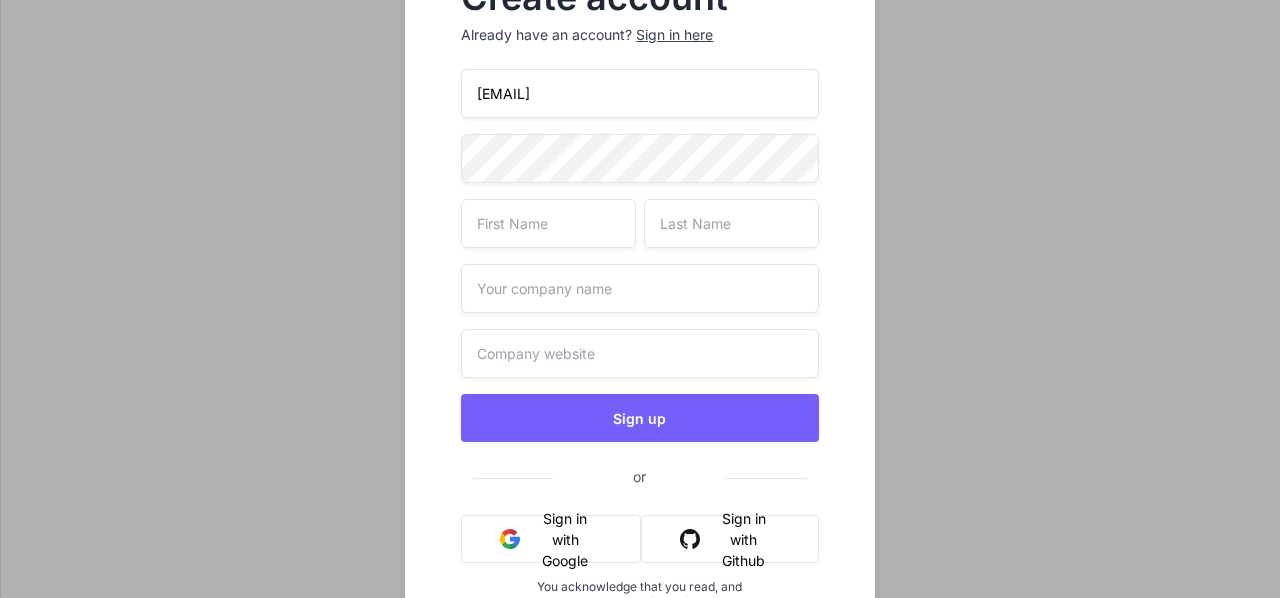 type on "نرگس" 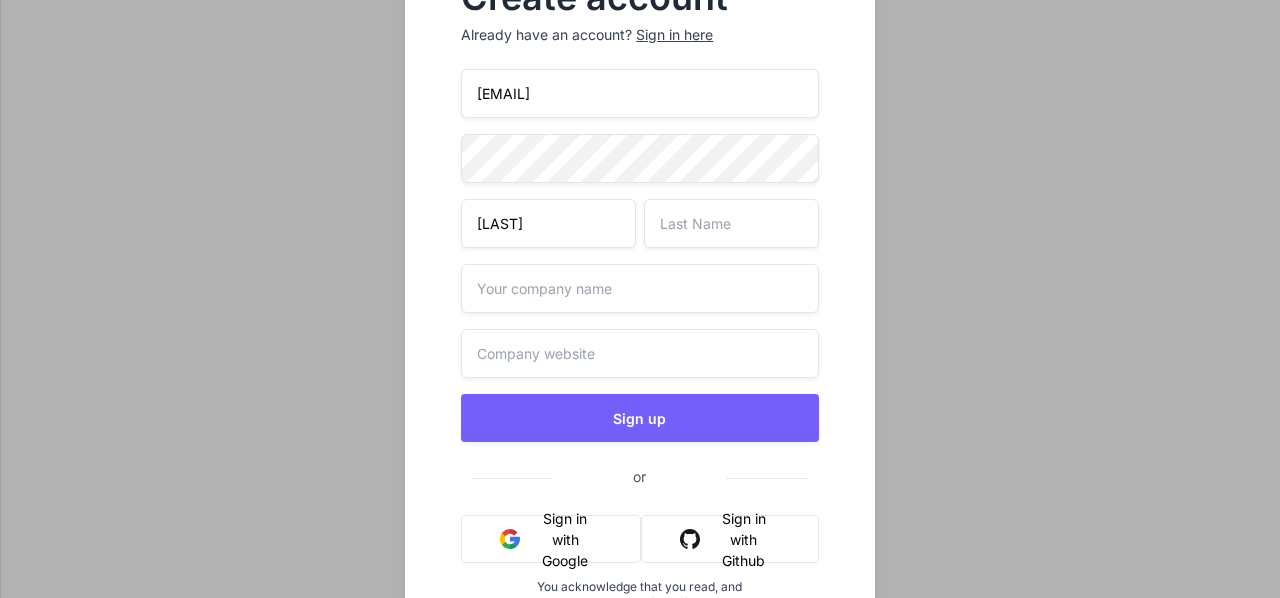 type on "سعیدی" 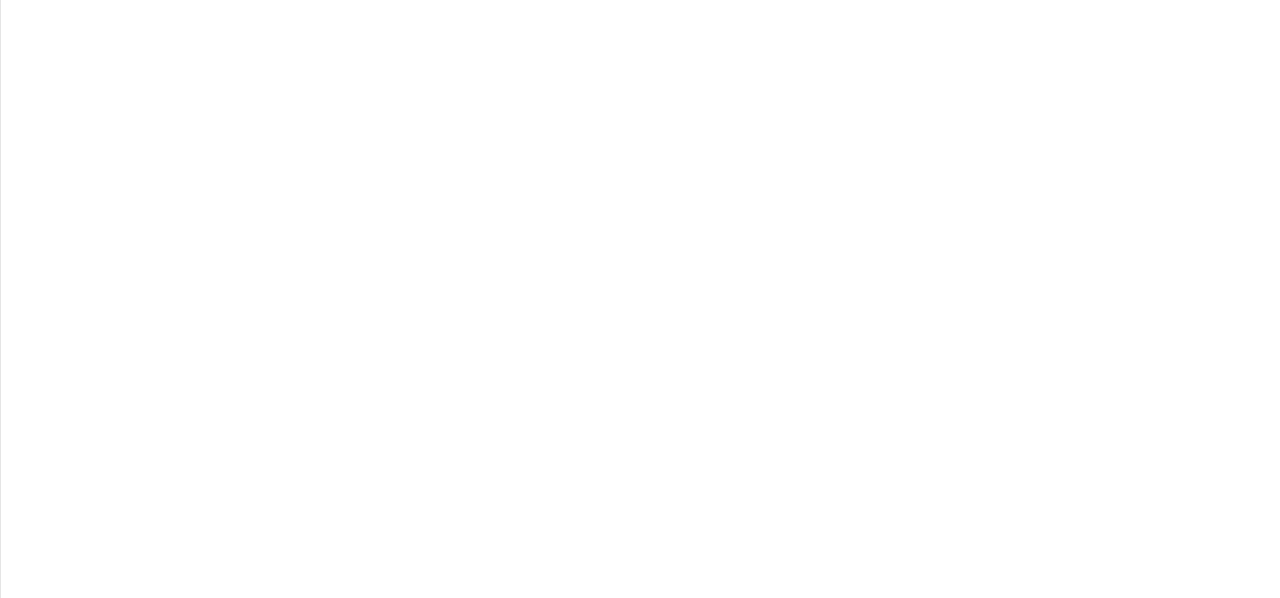 click on "Sign in" at bounding box center (1026, 633) 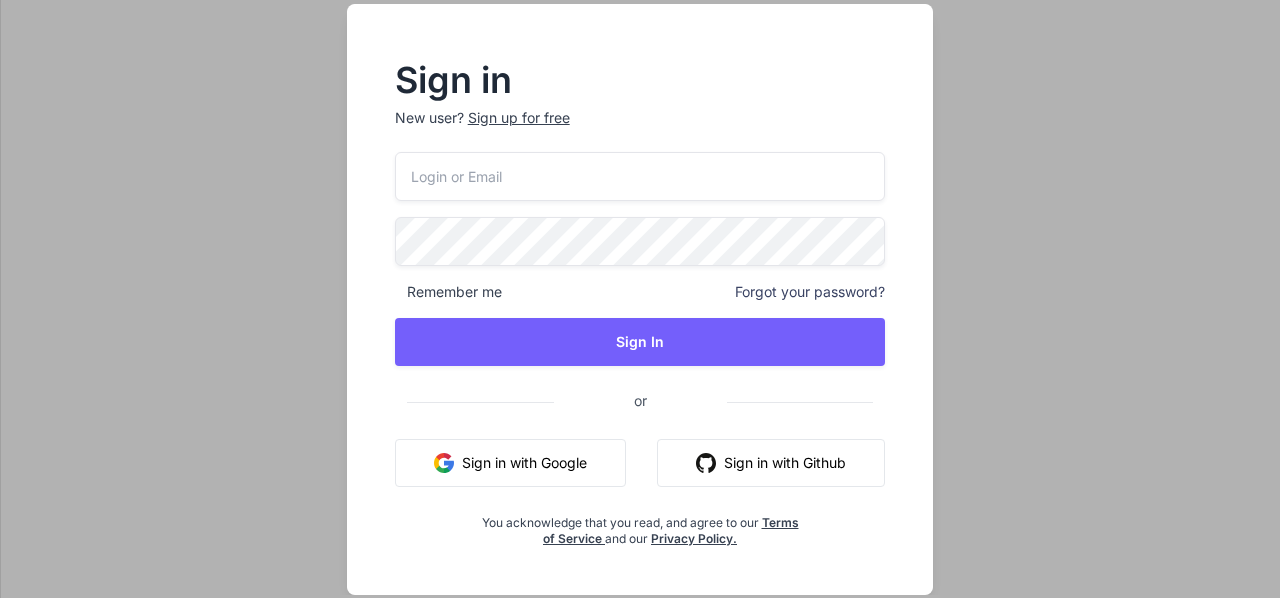 click on "Sign up for free" at bounding box center (519, 118) 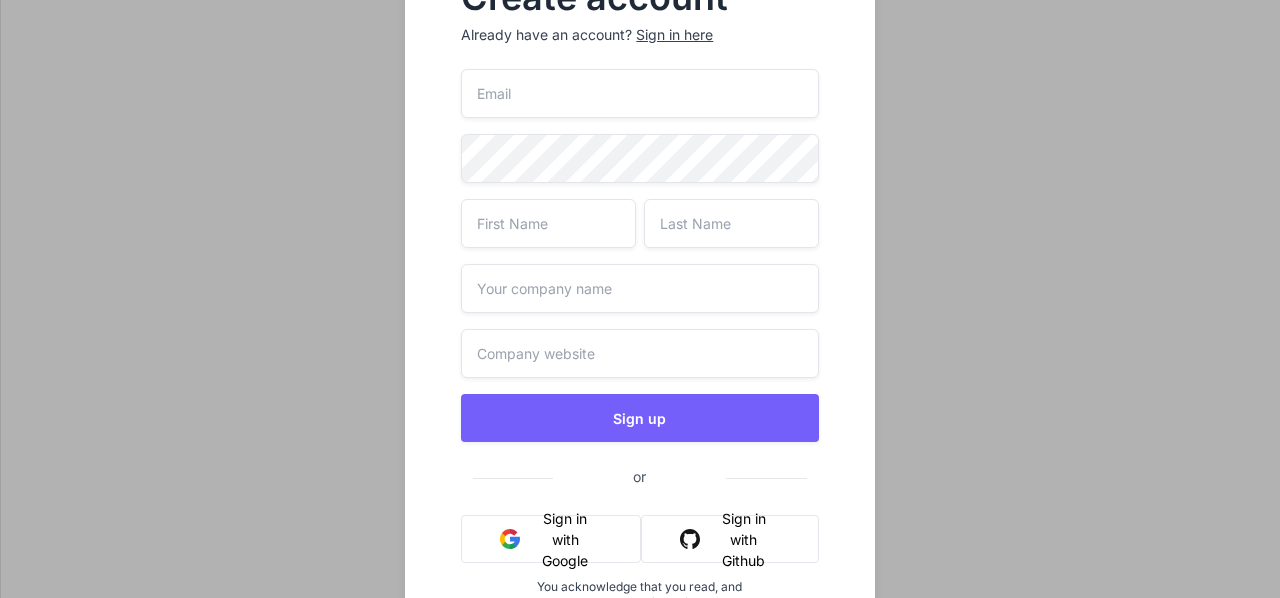 click at bounding box center (639, 93) 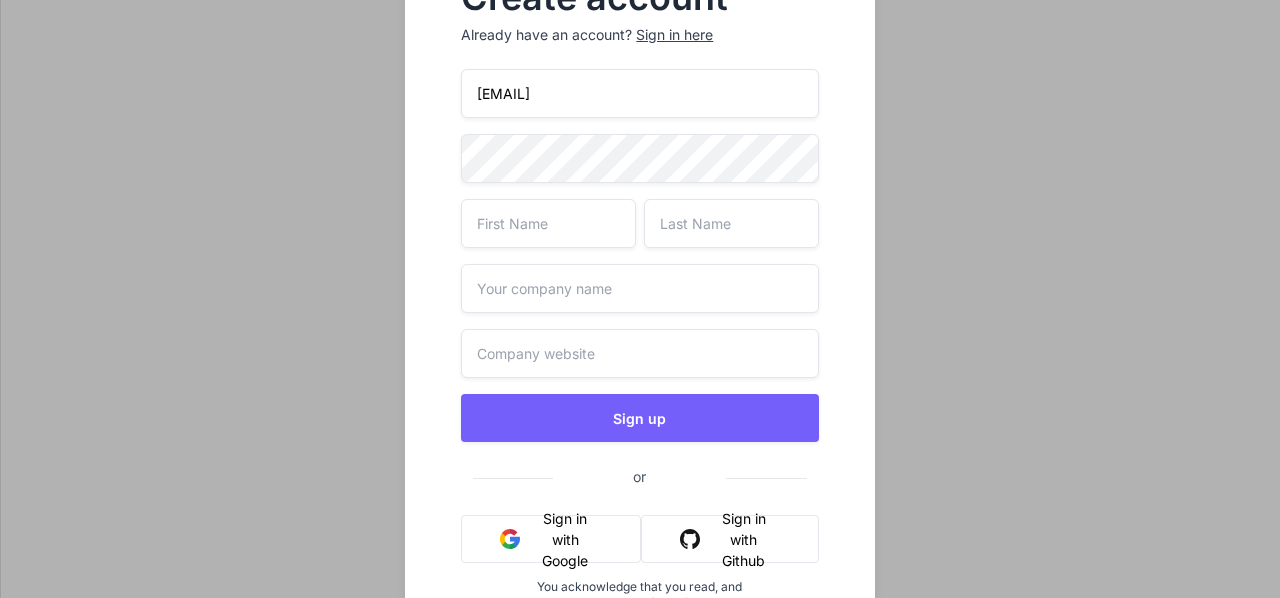type on "نرگس" 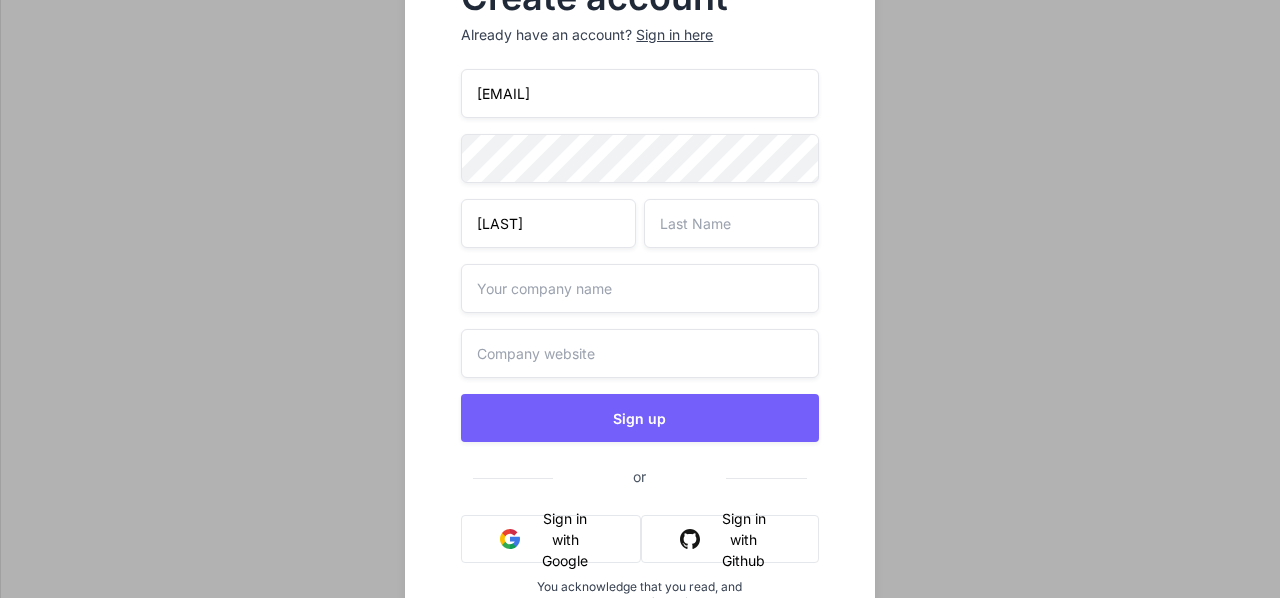 type on "سعیدی" 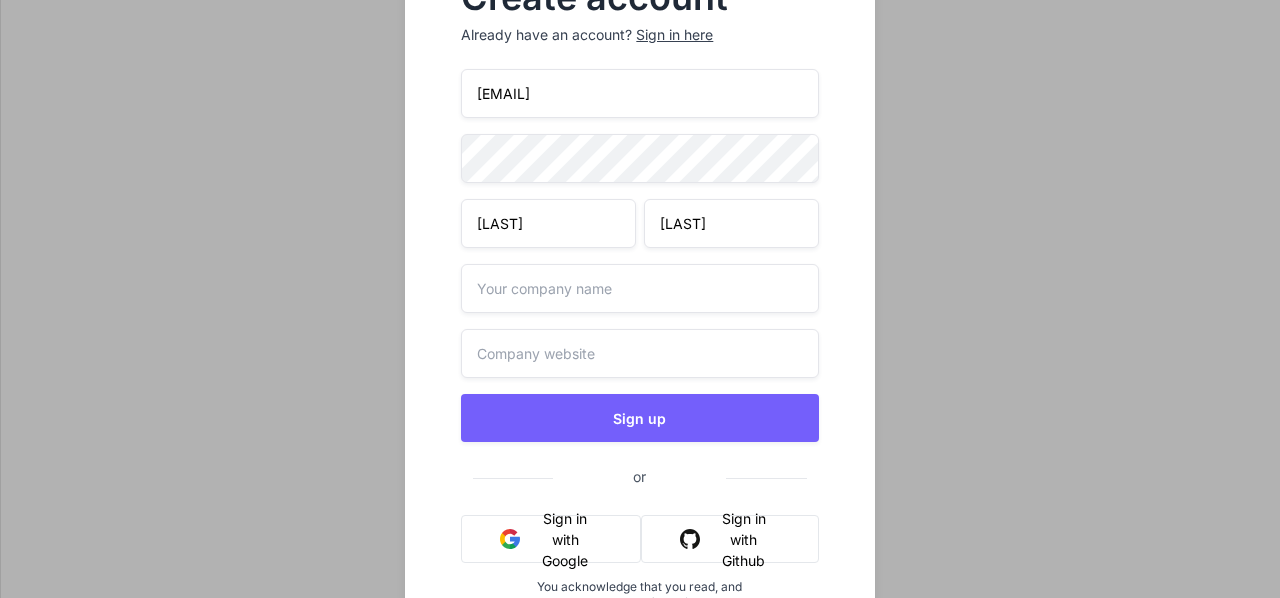 click on "نرگس" at bounding box center [548, 223] 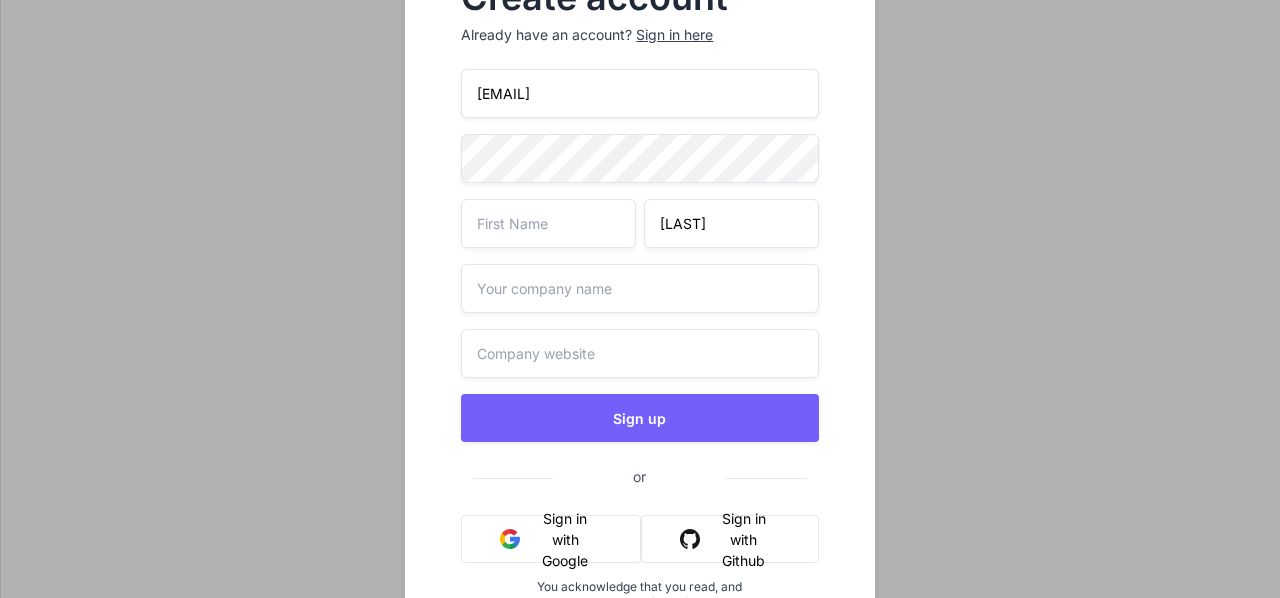 type 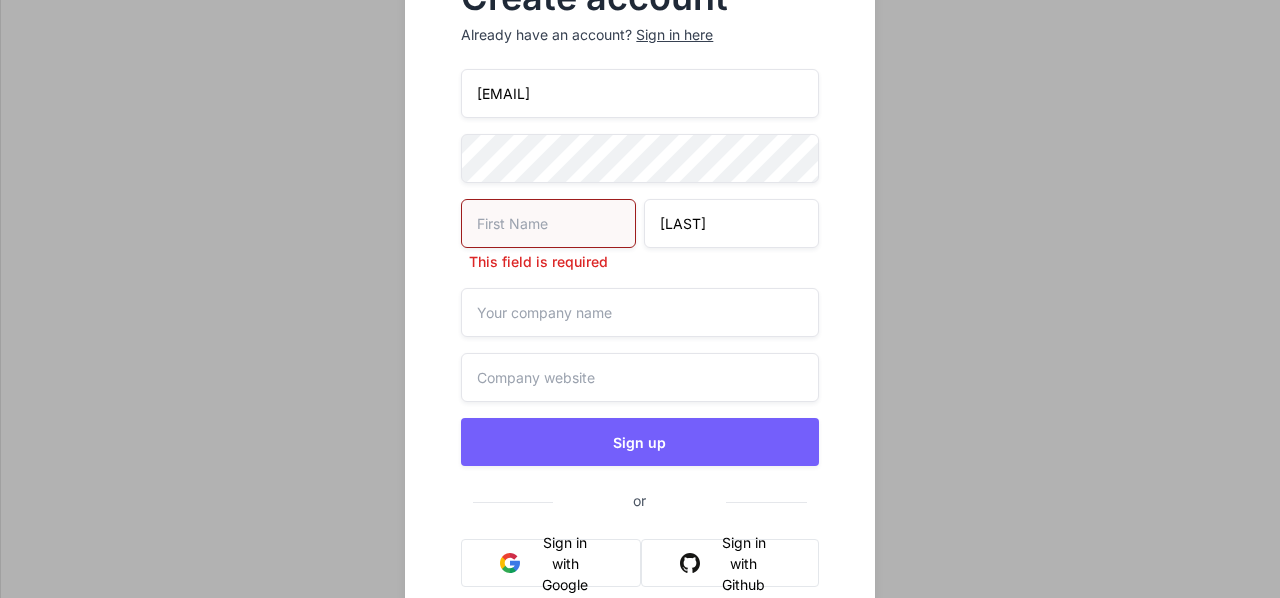 click on "سعیدی" at bounding box center (731, 223) 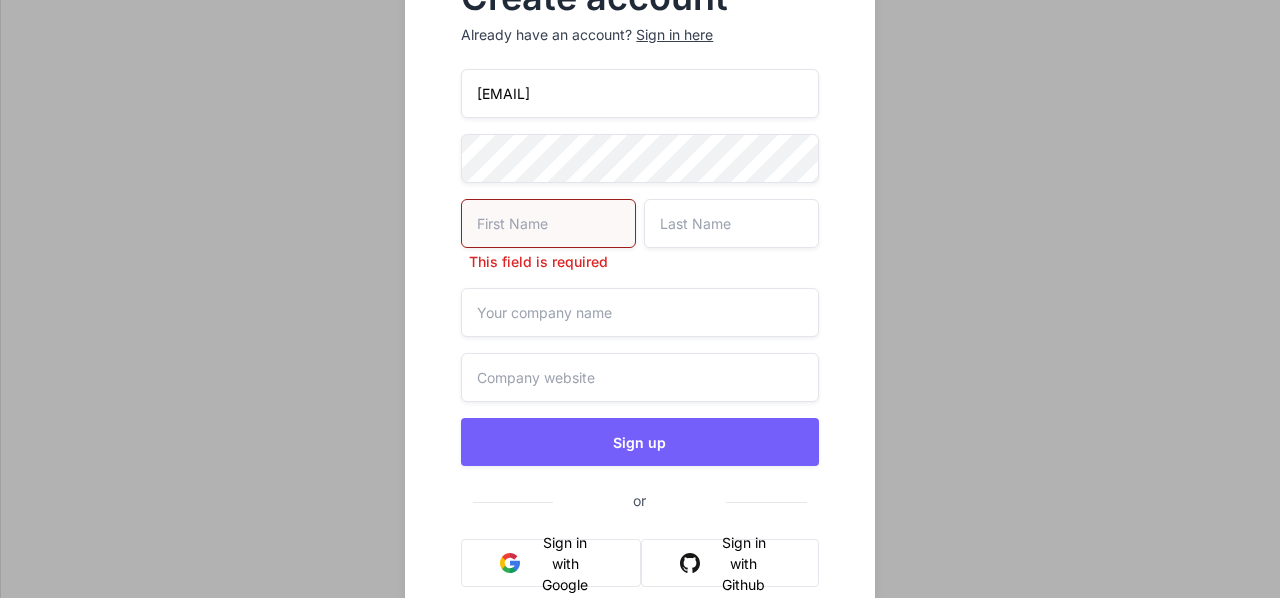 type 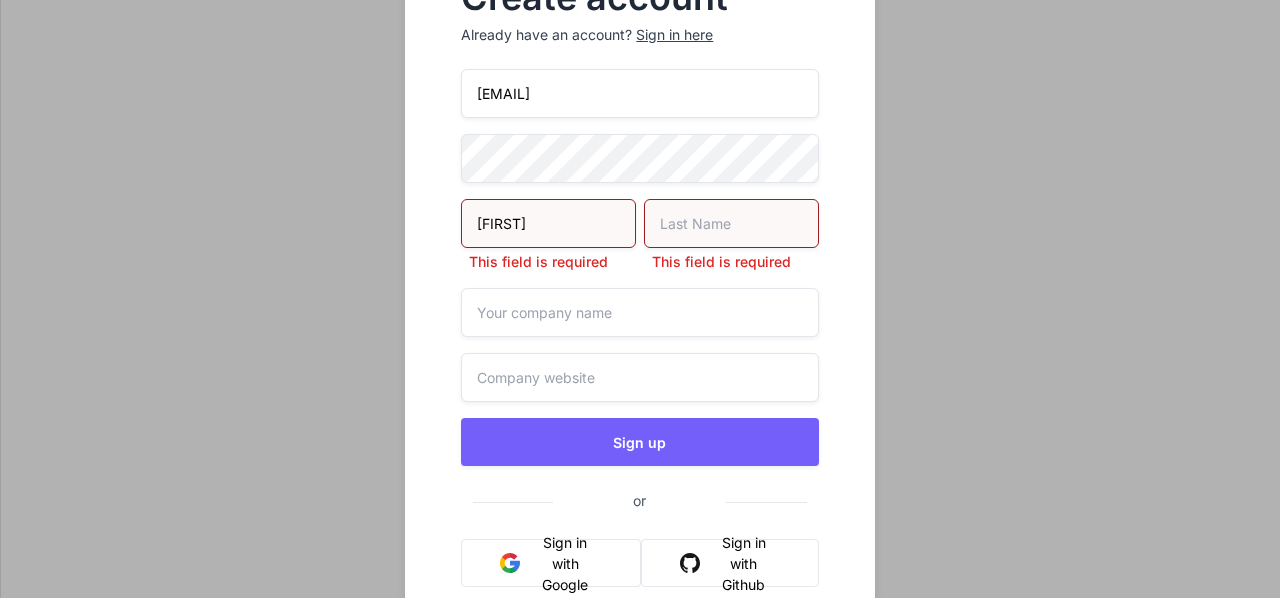 type on "narges" 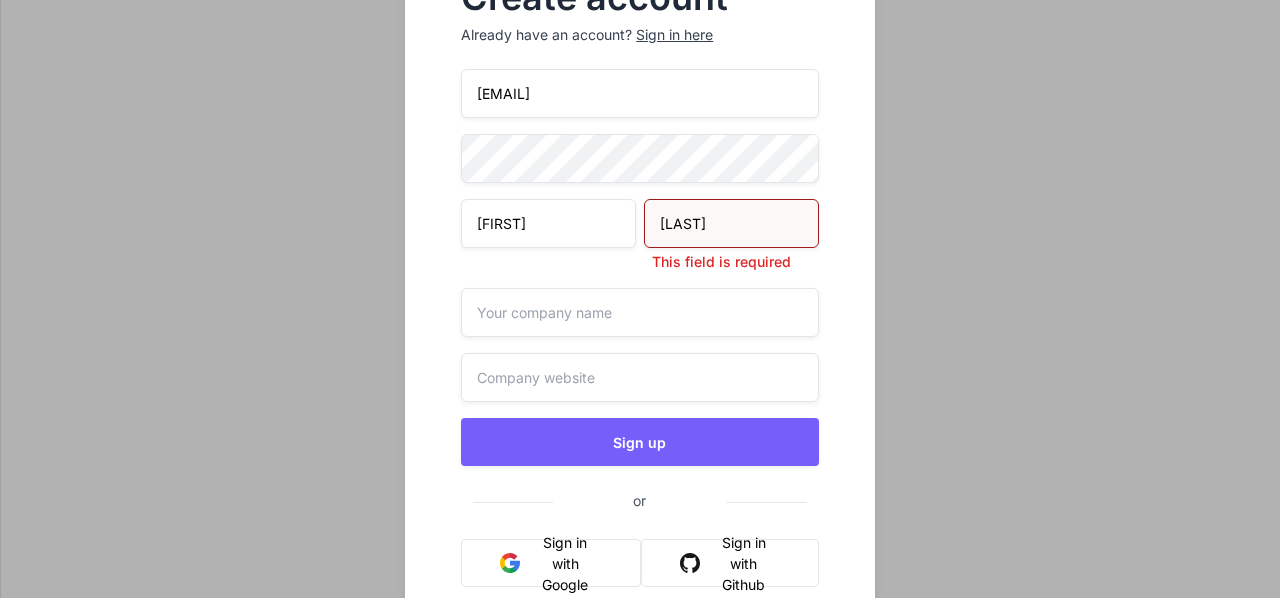 type on "saeedi" 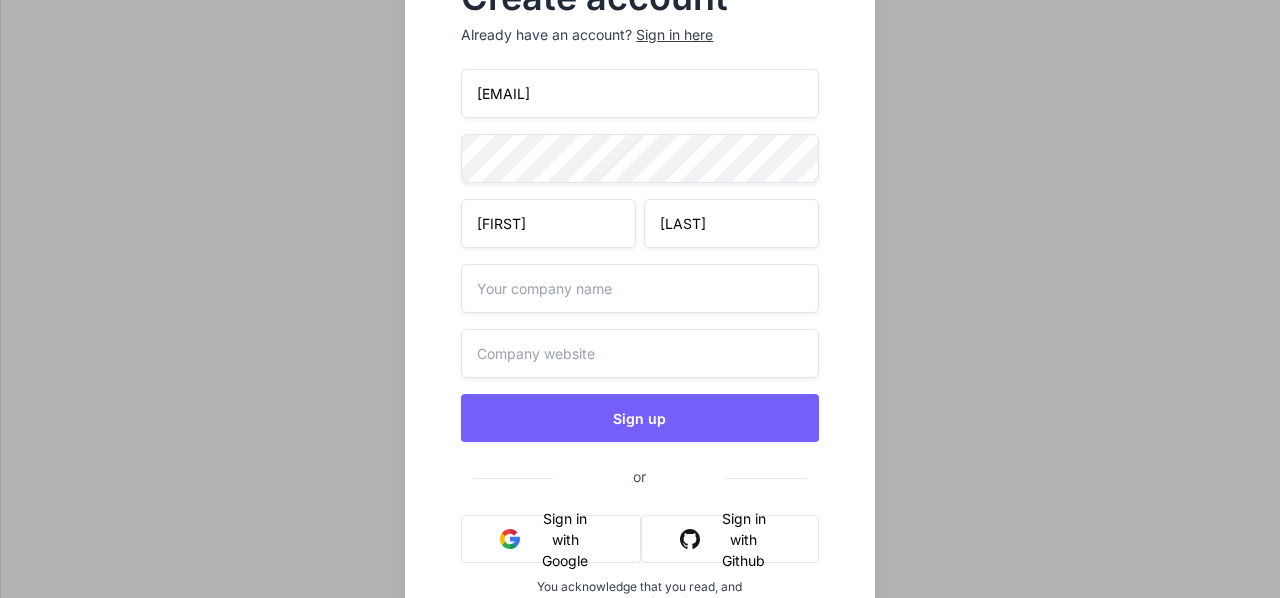 click at bounding box center (639, 288) 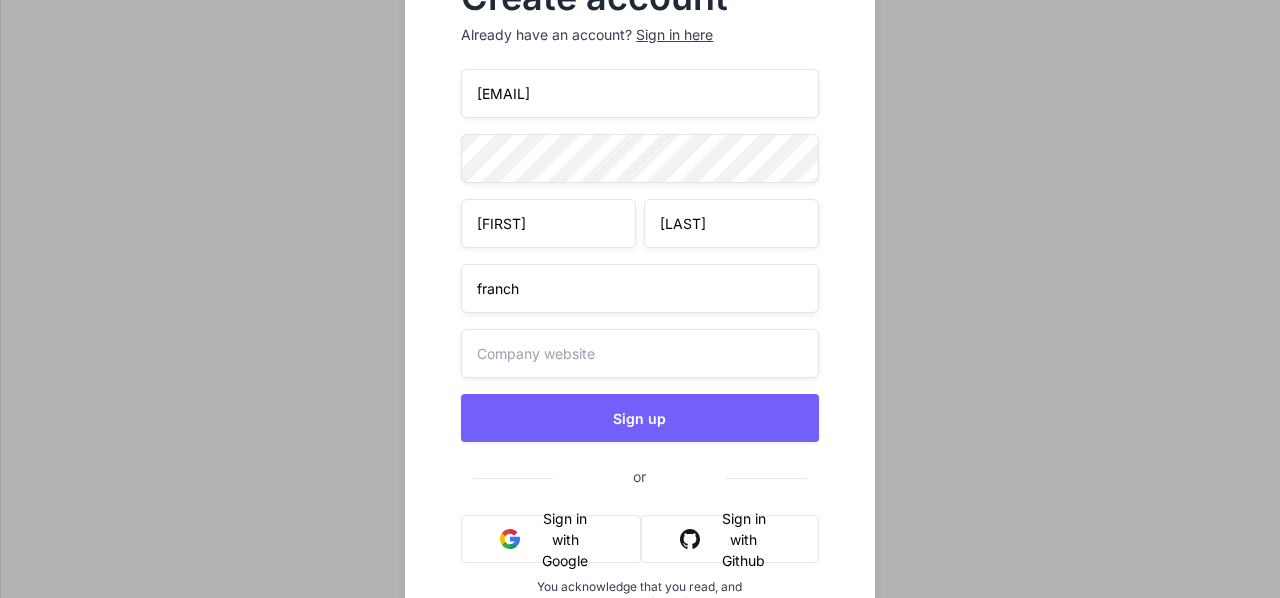 type on "franch" 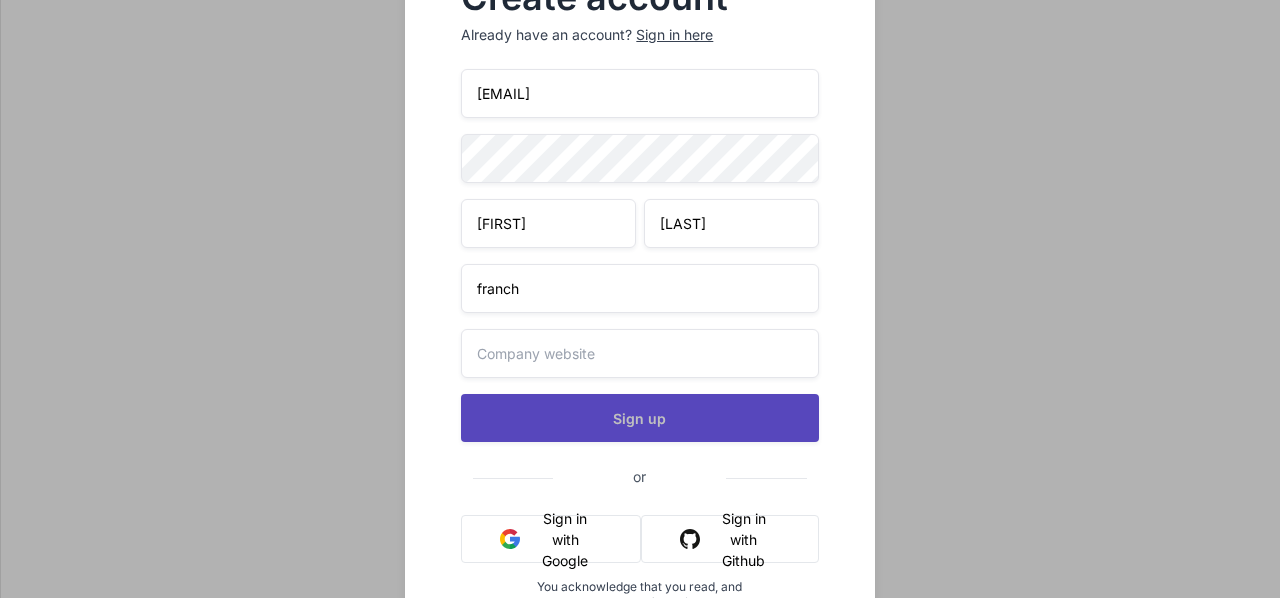 click on "nargessaeedi77@gmail.com narges saeedi franch Sign up   or Sign in with Google Sign in with Github You acknowledge that you read, and agree to our   Terms of Service     and our   Privacy Policy." at bounding box center (639, 372) 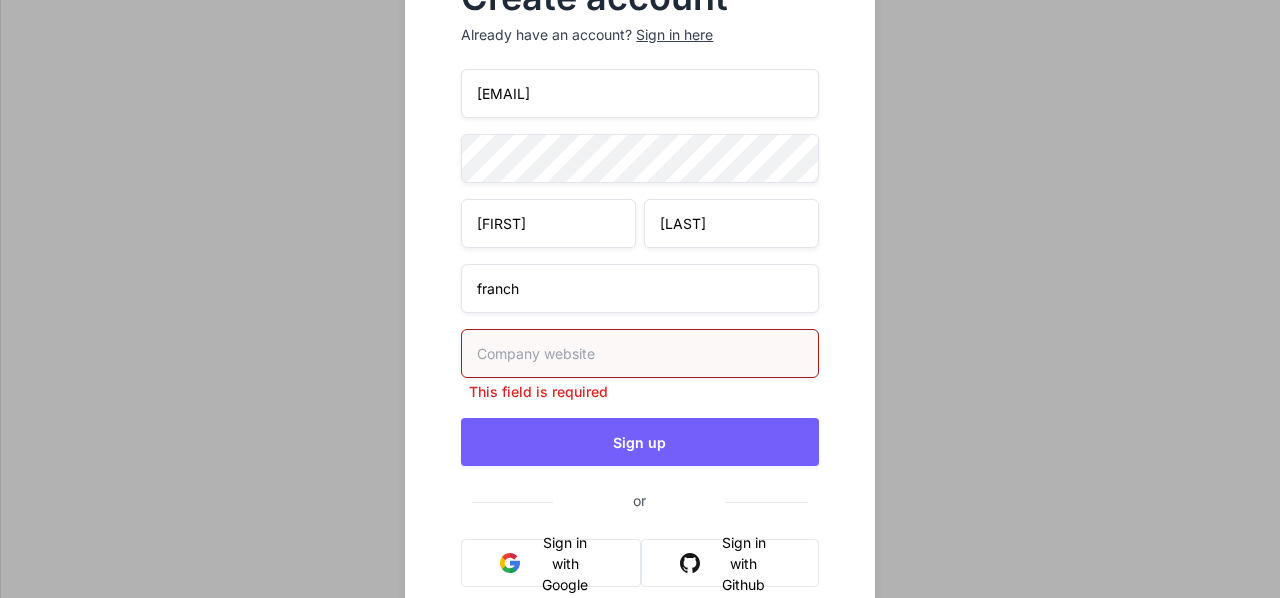 type 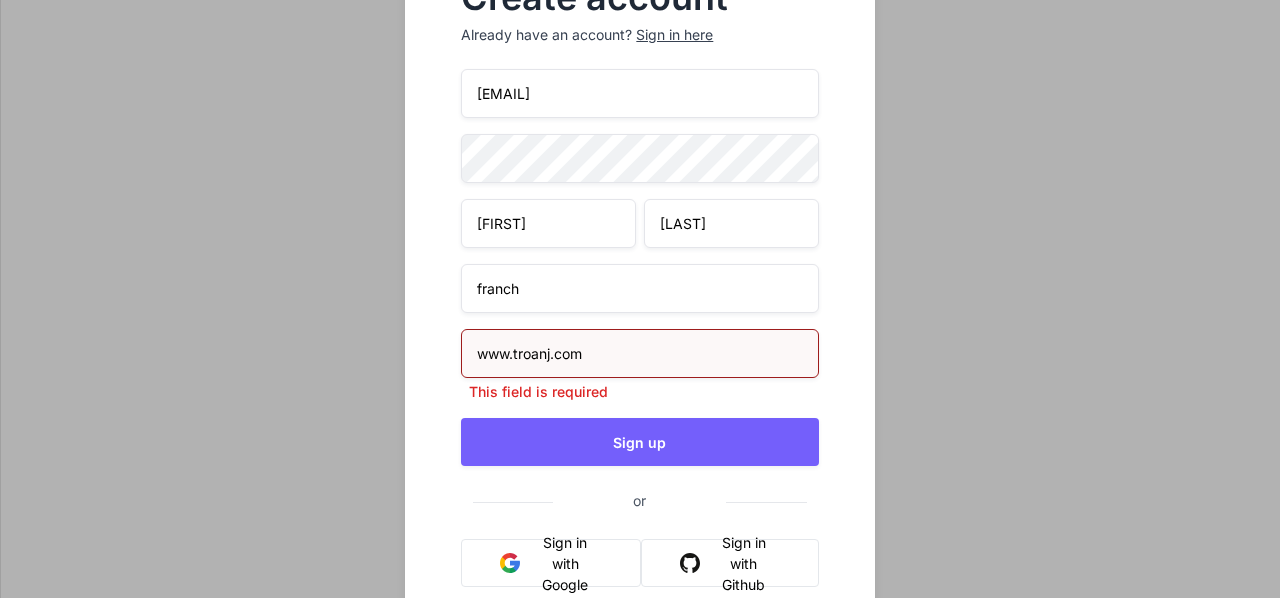 type on "www.troanj.com" 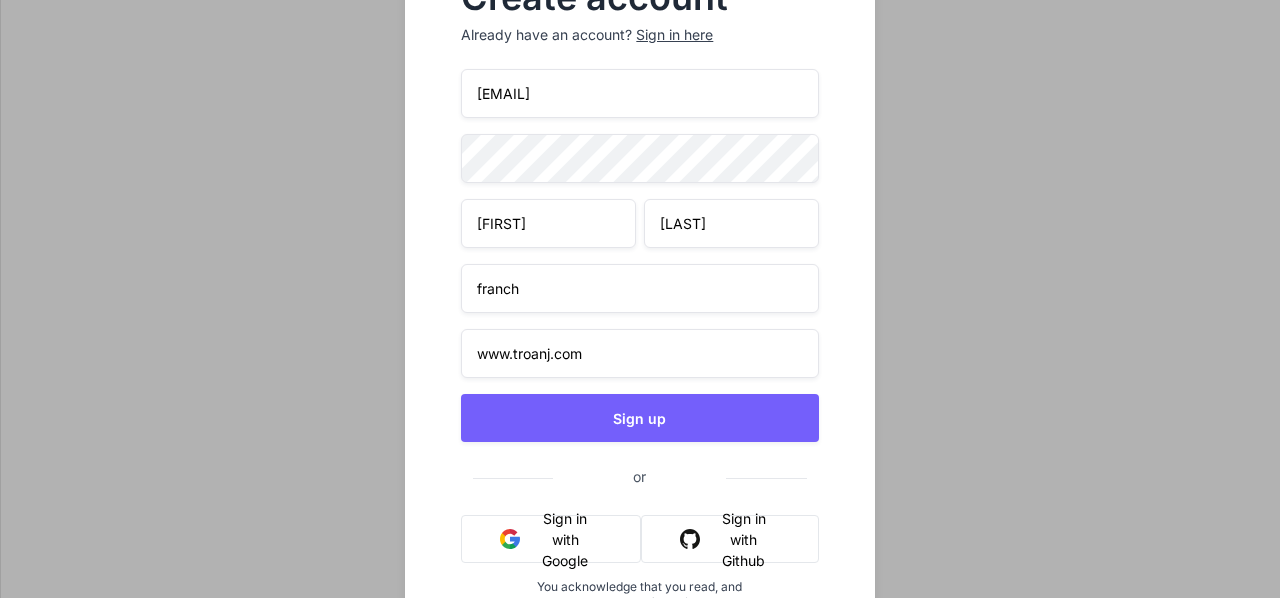 click on "nargessaeedi77@gmail.com narges saeedi franch www.troanj.com Sign up   or Sign in with Google Sign in with Github You acknowledge that you read, and agree to our   Terms of Service     and our   Privacy Policy." at bounding box center (639, 372) 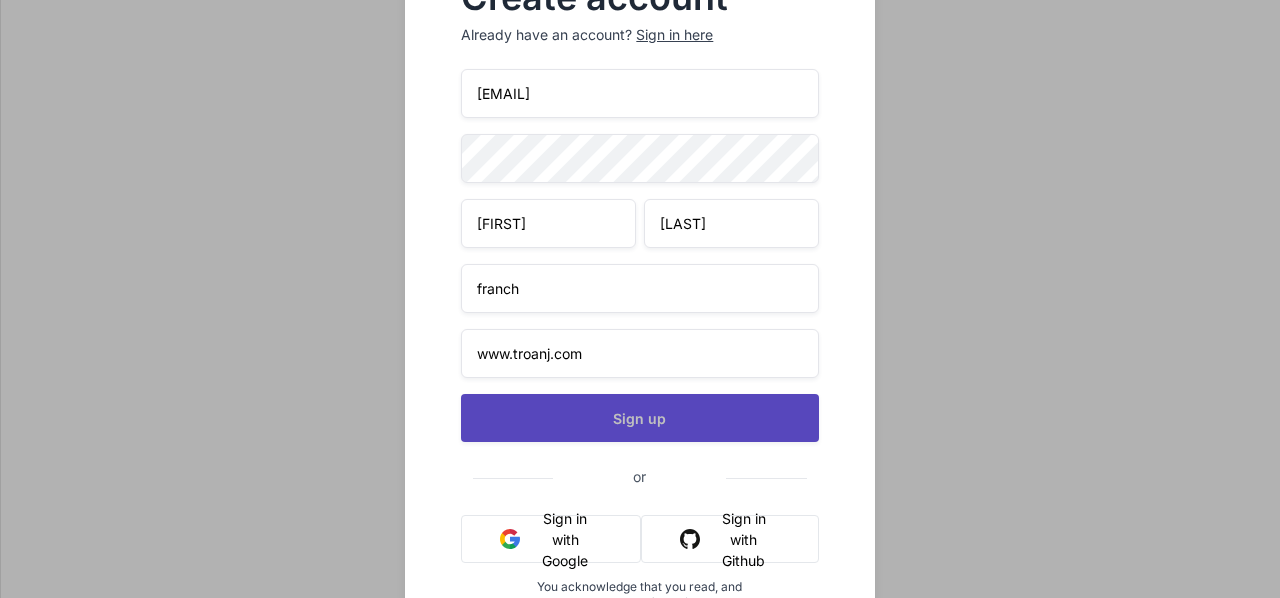 click on "Sign up" at bounding box center [639, 418] 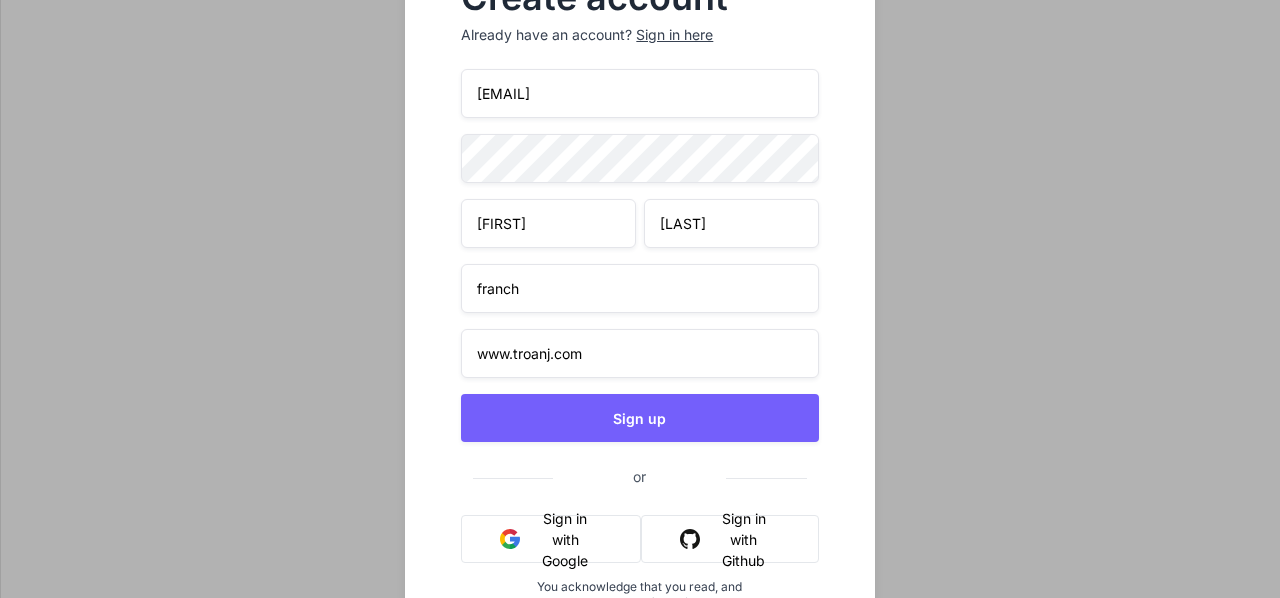 click on "Create account Already have an account?   Sign in here nargessaeedi77@gmail.com narges saeedi franch www.troanj.com Sign up   or Sign in with Google Sign in with Github You acknowledge that you read, and agree to our   Terms of Service     and our   Privacy Policy." at bounding box center (640, 299) 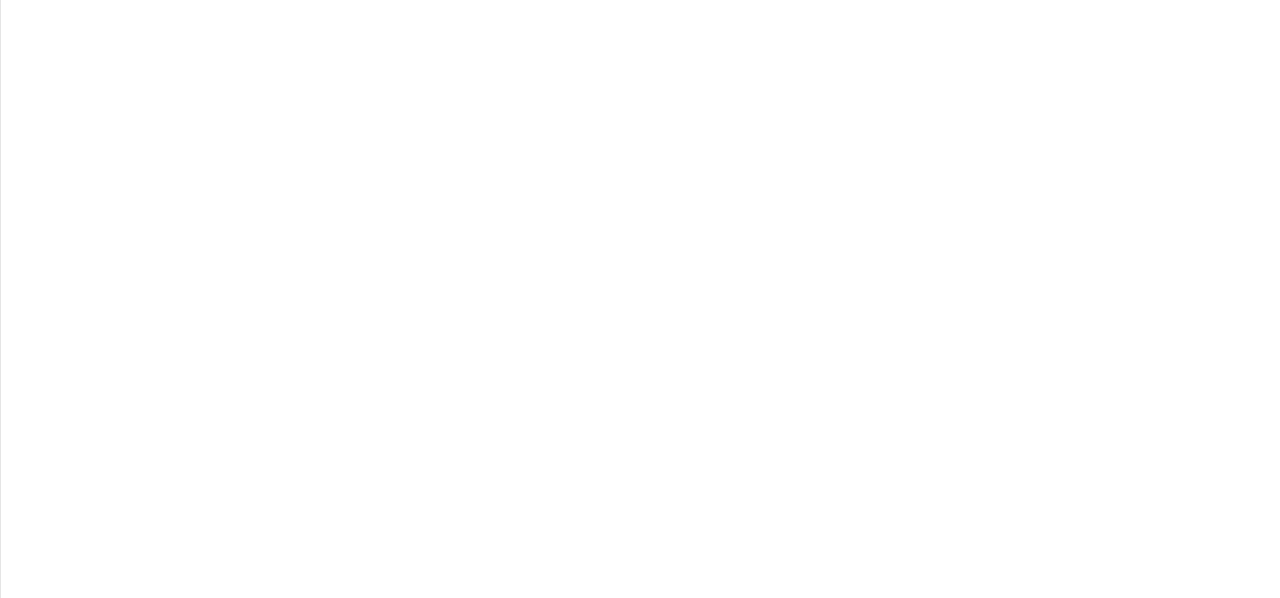 click at bounding box center [673, 944] 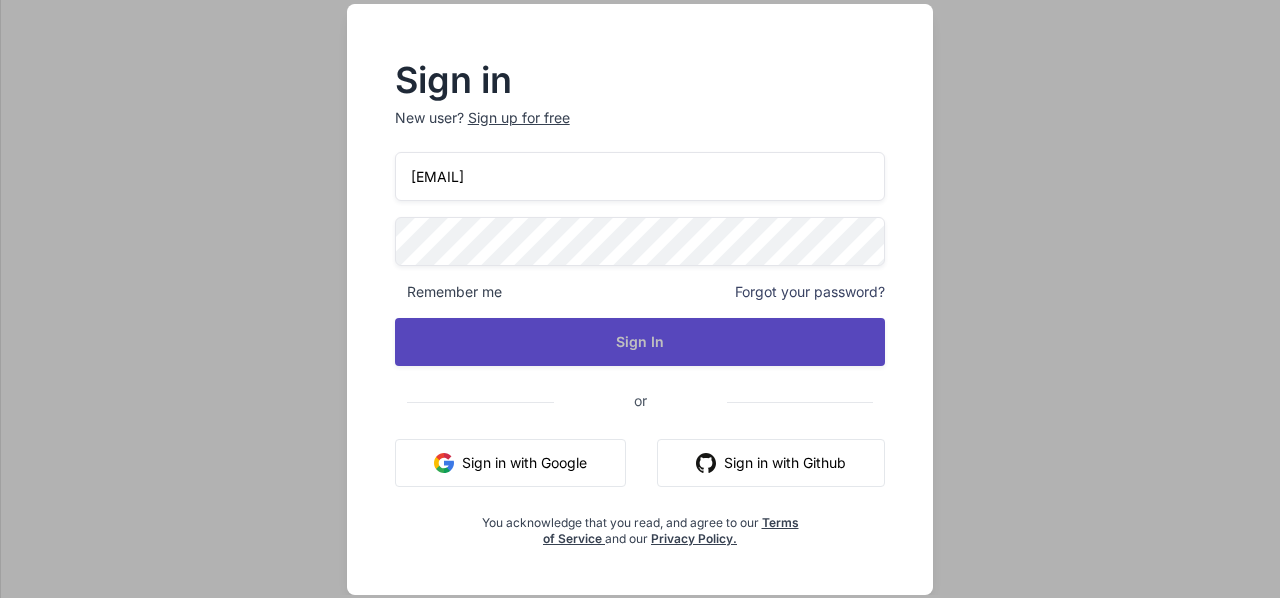 click on "Sign In" at bounding box center [640, 342] 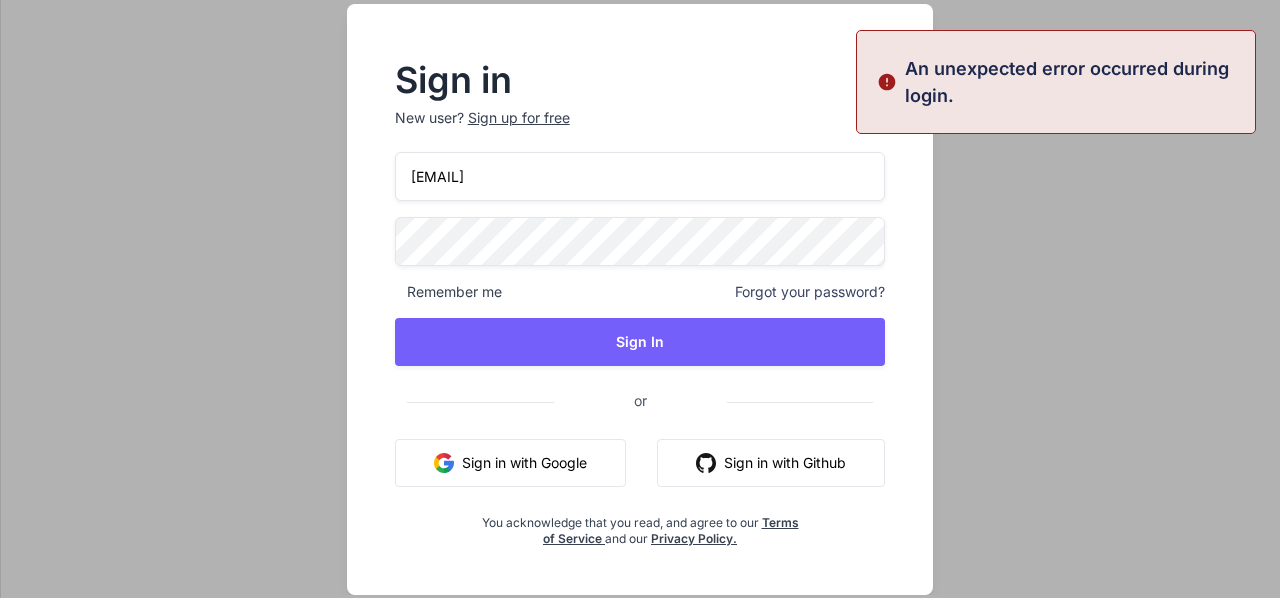 click on "Sign in New user?   Sign up for free nargessaeedi77@gmail.com Remember me Forgot your password? Sign In   or Sign in with Google Sign in with Github You acknowledge that you read, and agree to our   Terms of Service     and our   Privacy Policy." at bounding box center [640, 299] 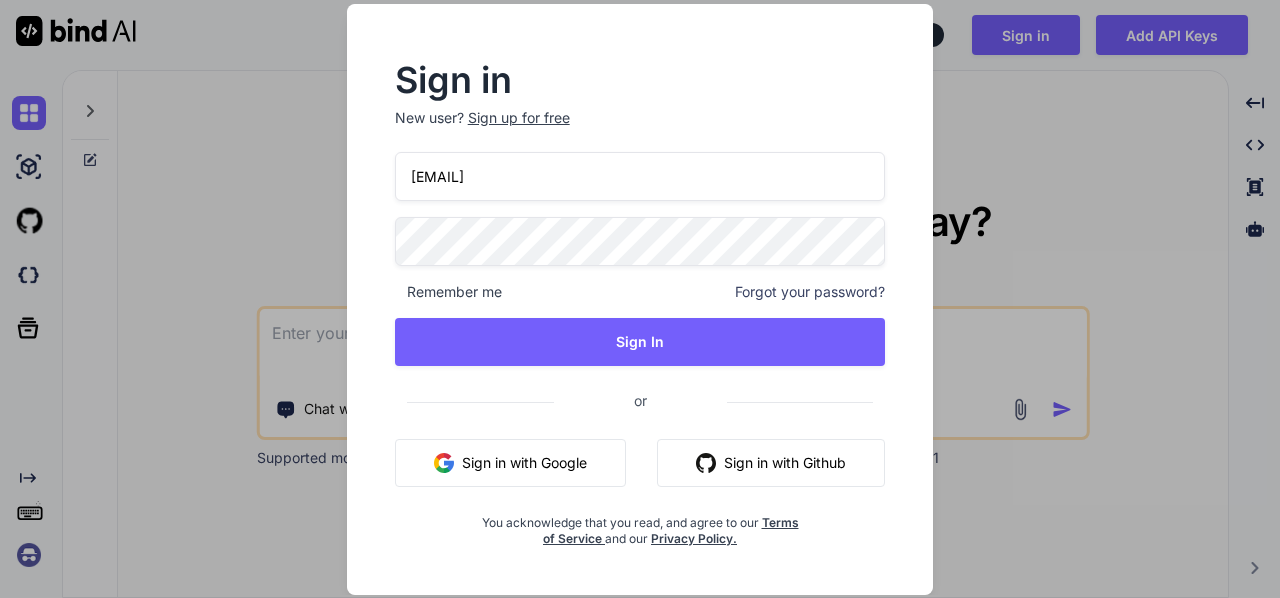 click on "Sign in with Google" at bounding box center (510, 463) 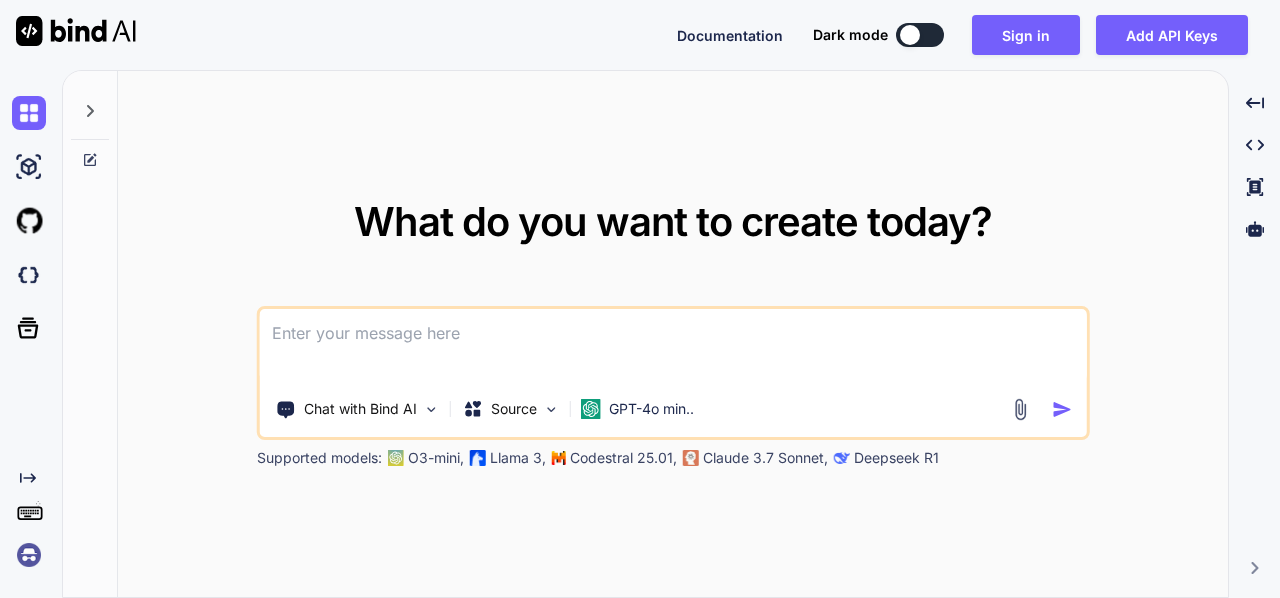 scroll, scrollTop: 0, scrollLeft: 0, axis: both 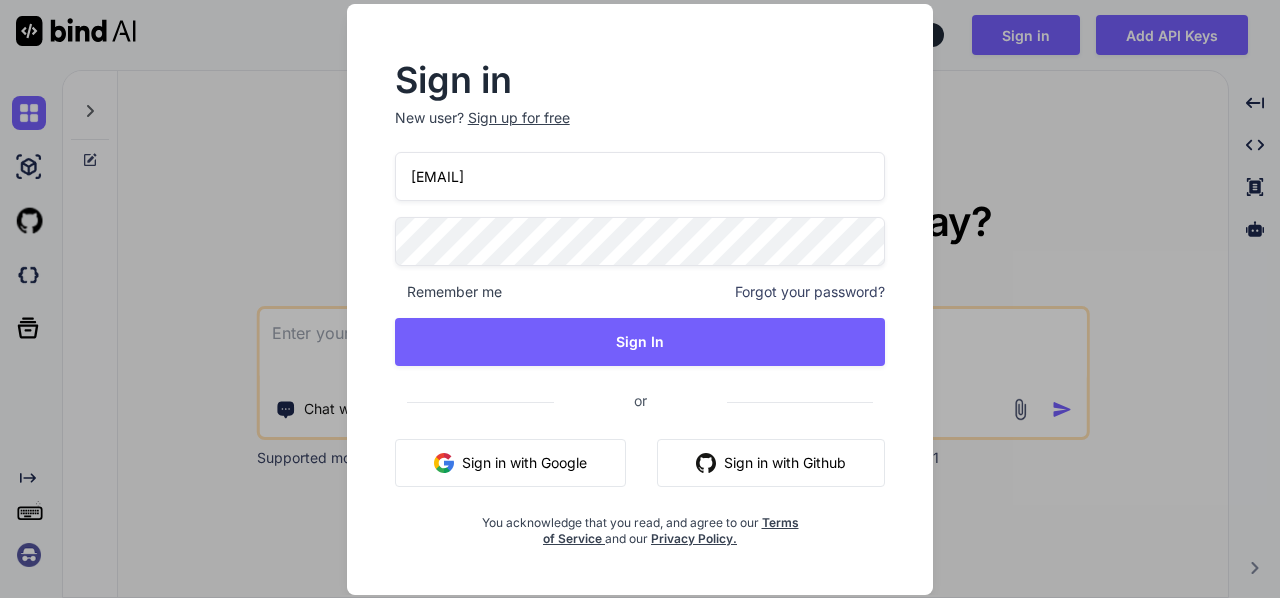 click on "Sign in with Google" at bounding box center (510, 463) 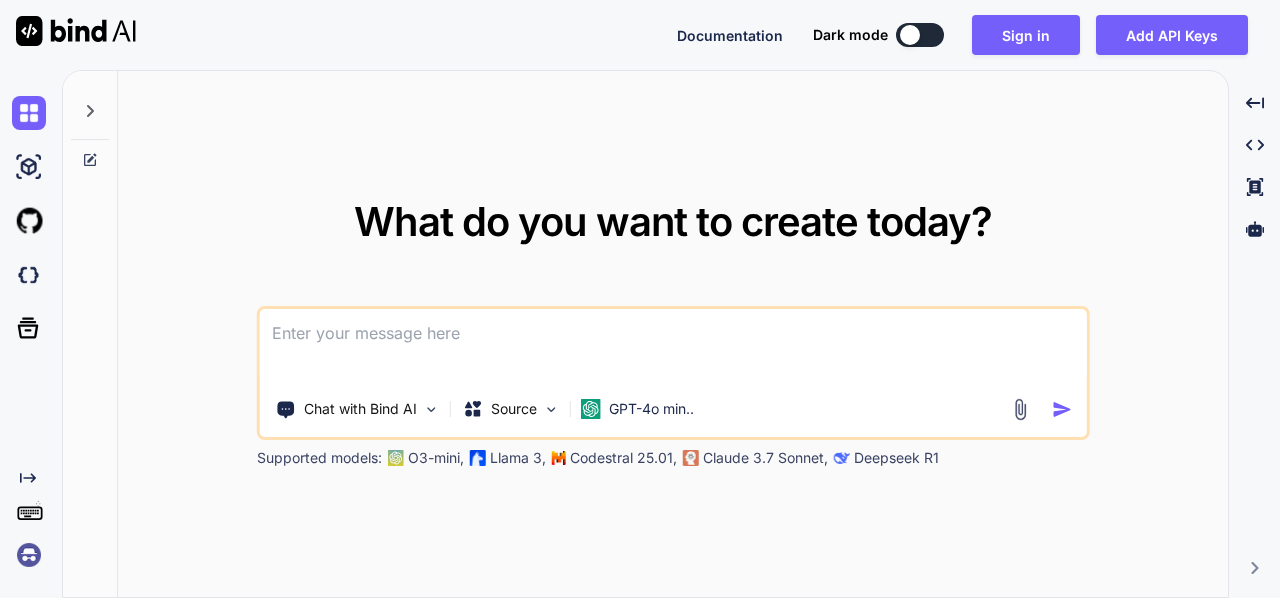 paste 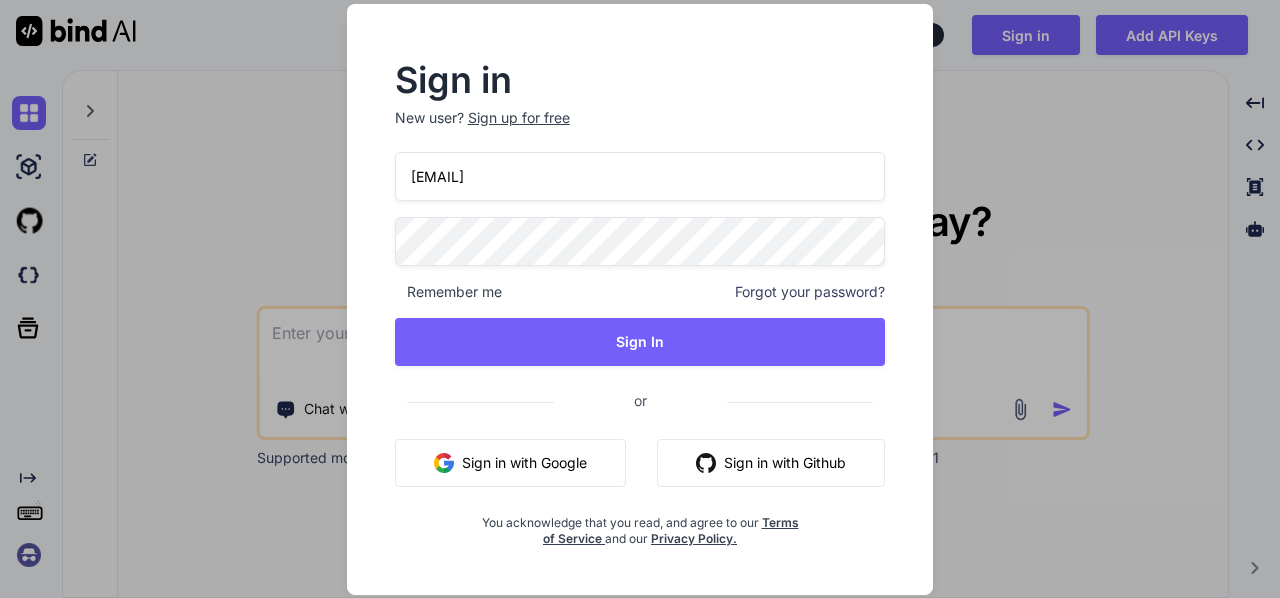 click on "Sign in with Google" at bounding box center [510, 463] 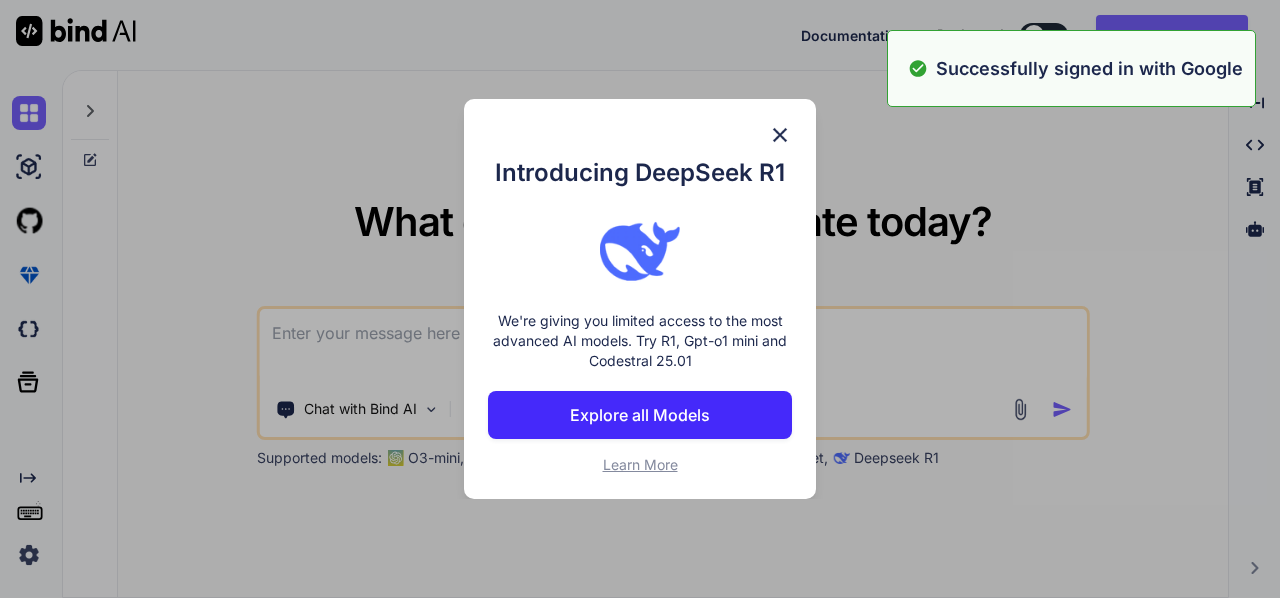 type on "x" 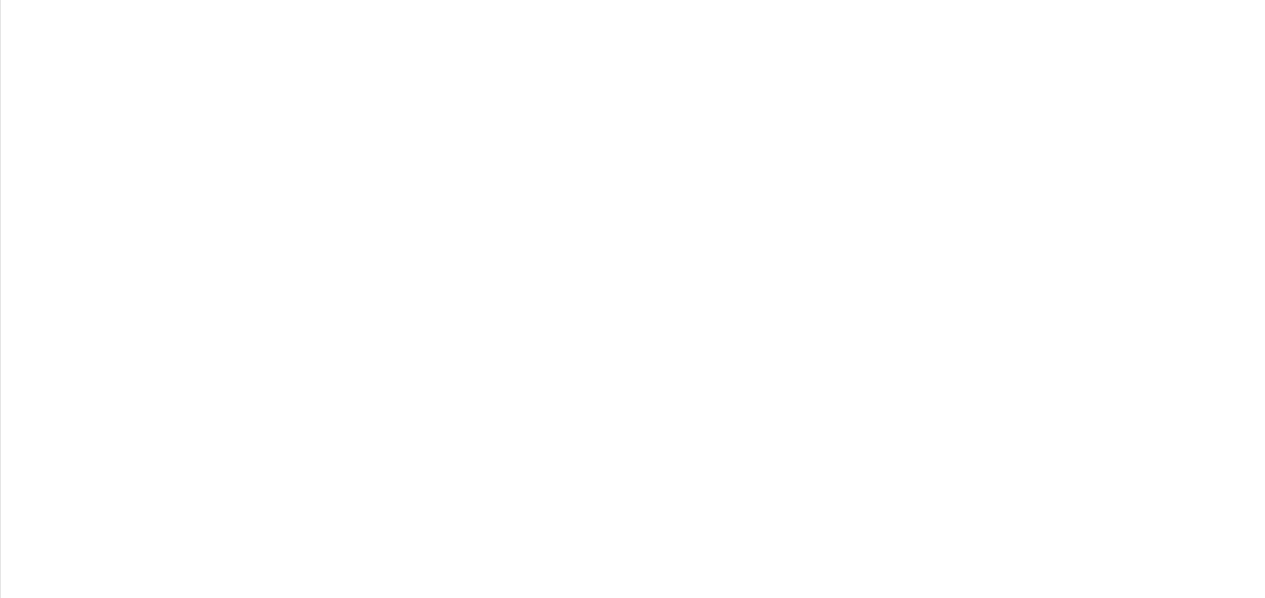 click on "Product manager" at bounding box center (501, 910) 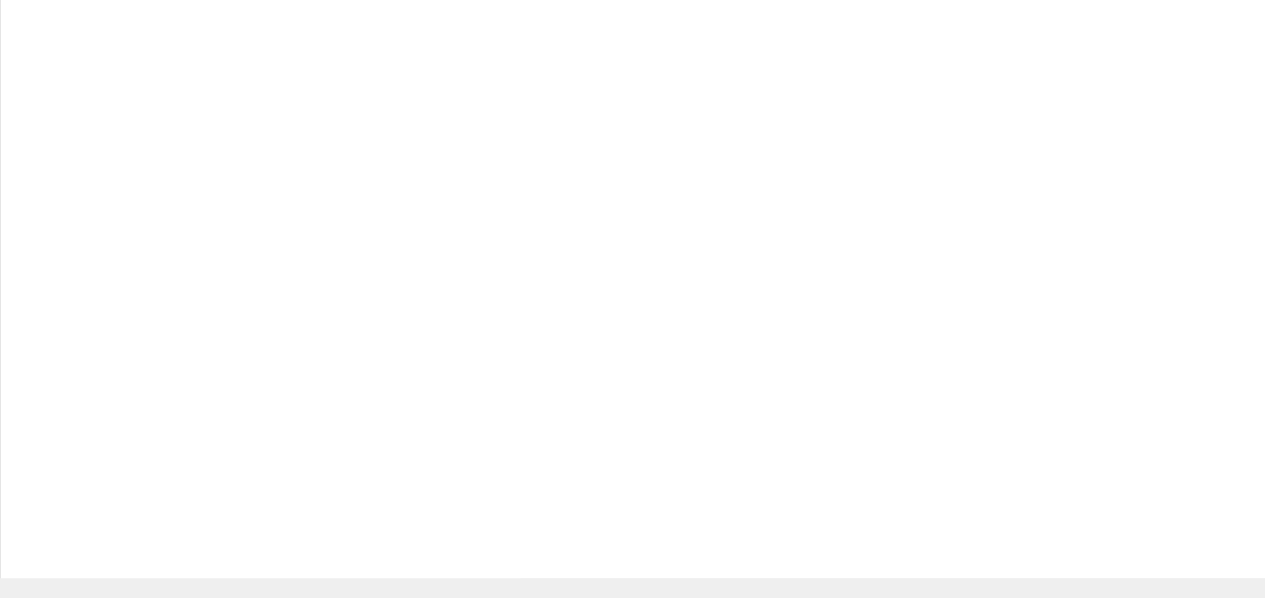 scroll, scrollTop: 32, scrollLeft: 0, axis: vertical 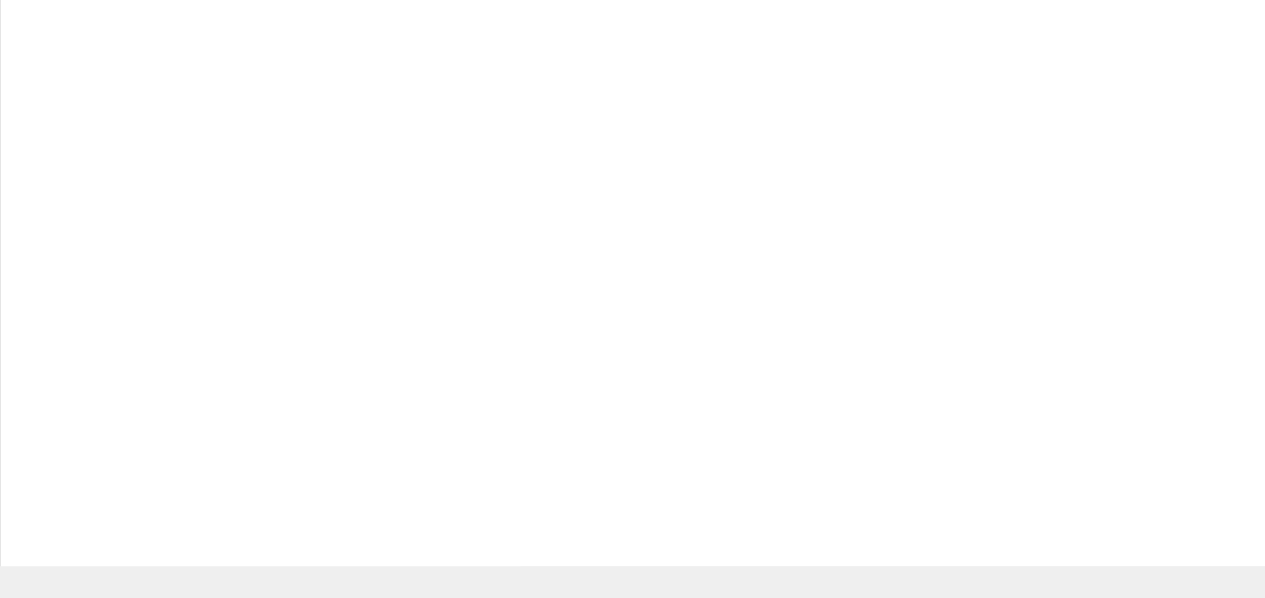 click on "Continue" at bounding box center [633, 1156] 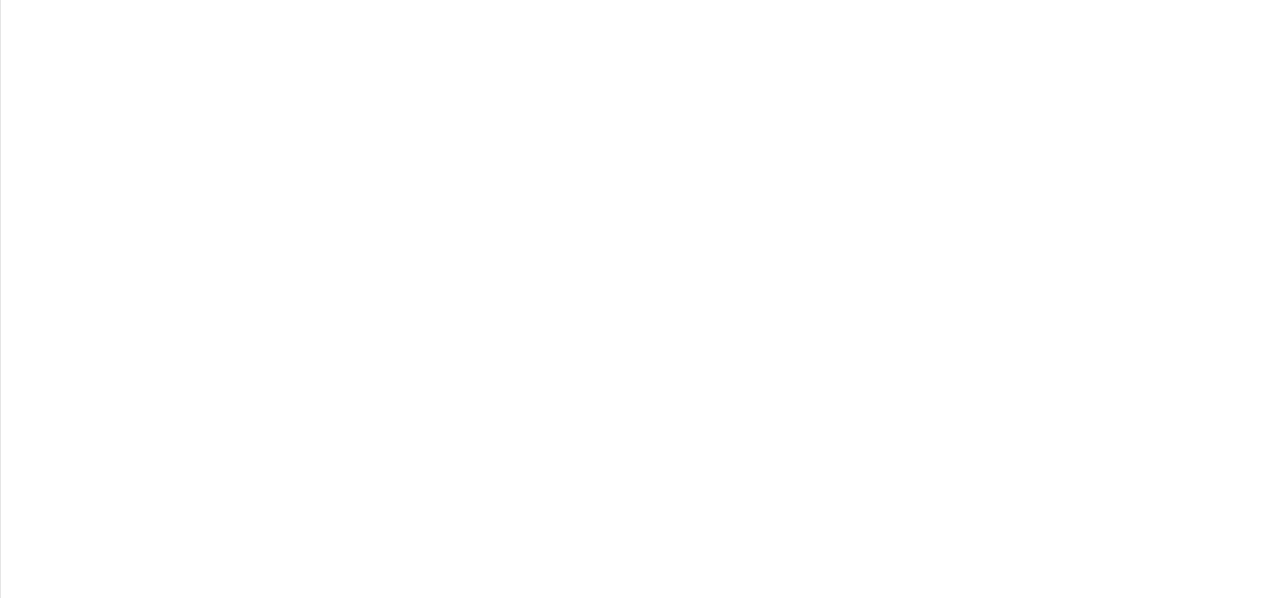 click on "Generating Code" at bounding box center (508, 842) 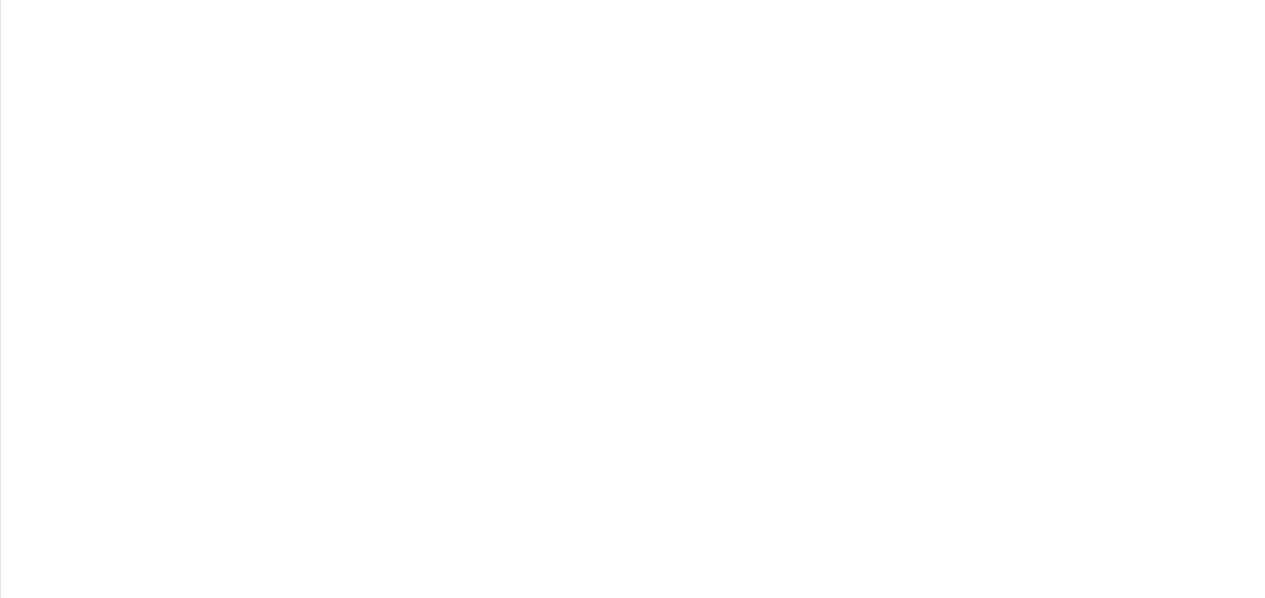 scroll, scrollTop: 79, scrollLeft: 0, axis: vertical 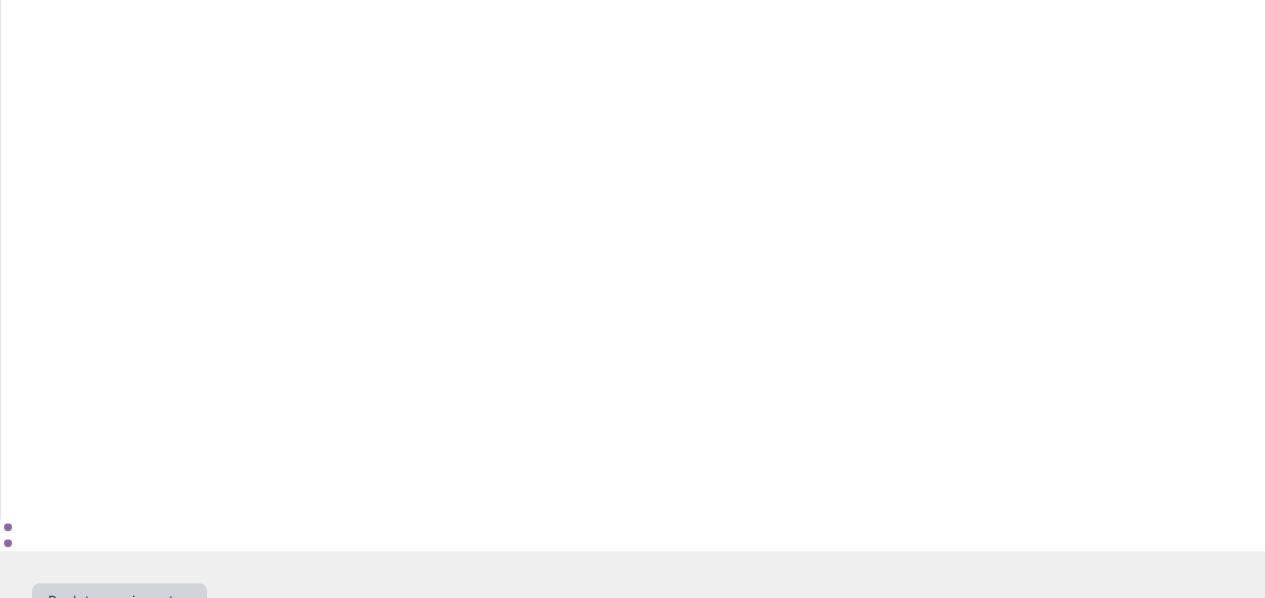 click on "Subscribe. 3-day Free trial." at bounding box center [633, 1120] 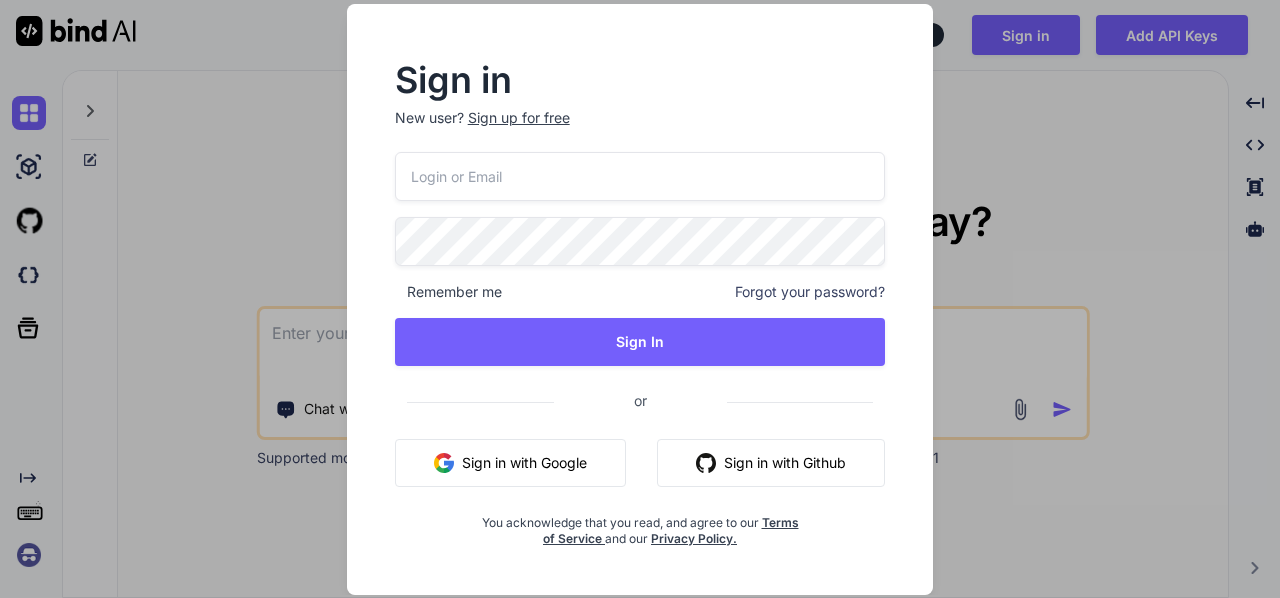 scroll, scrollTop: 0, scrollLeft: 0, axis: both 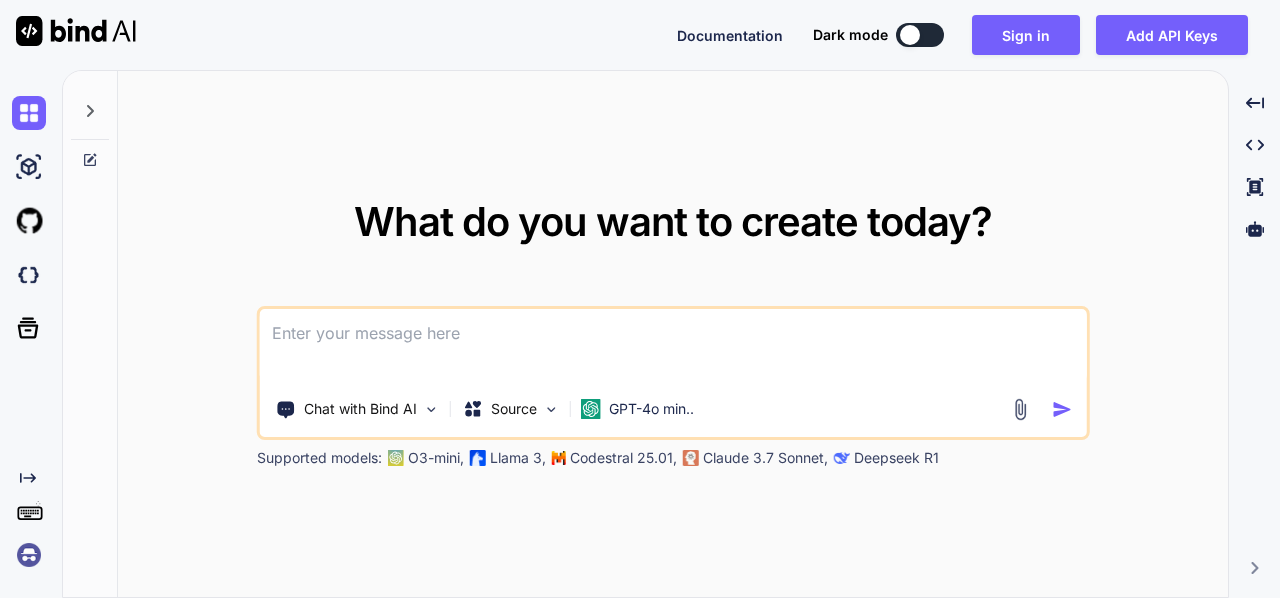 paste 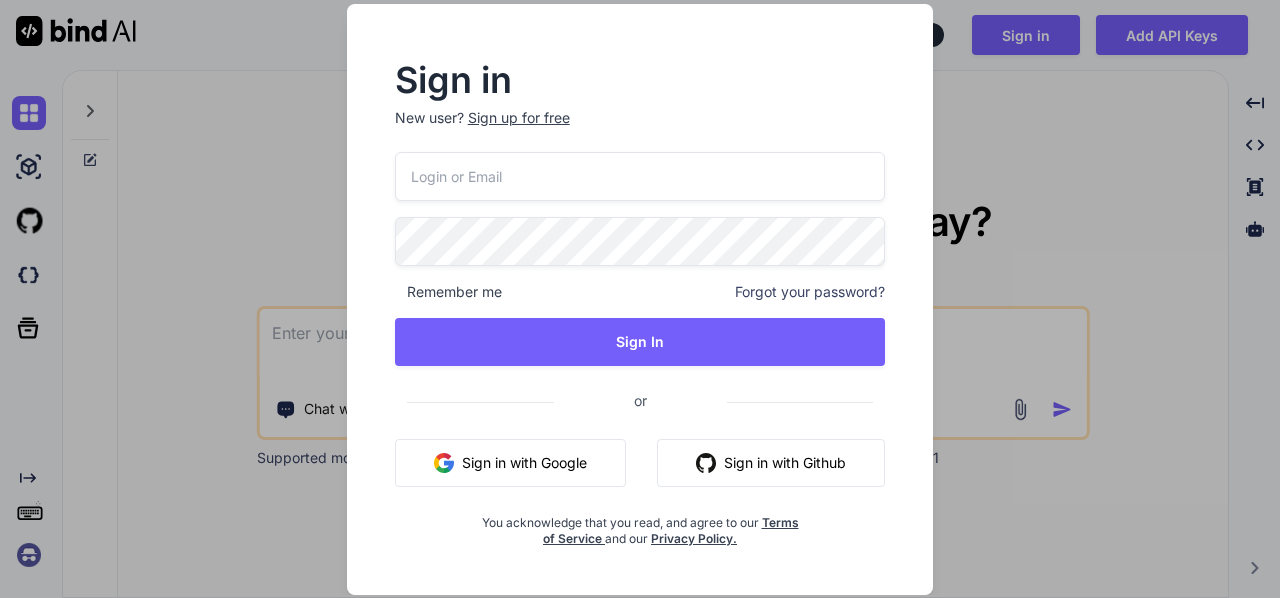 click on "Sign in with Google" at bounding box center (510, 463) 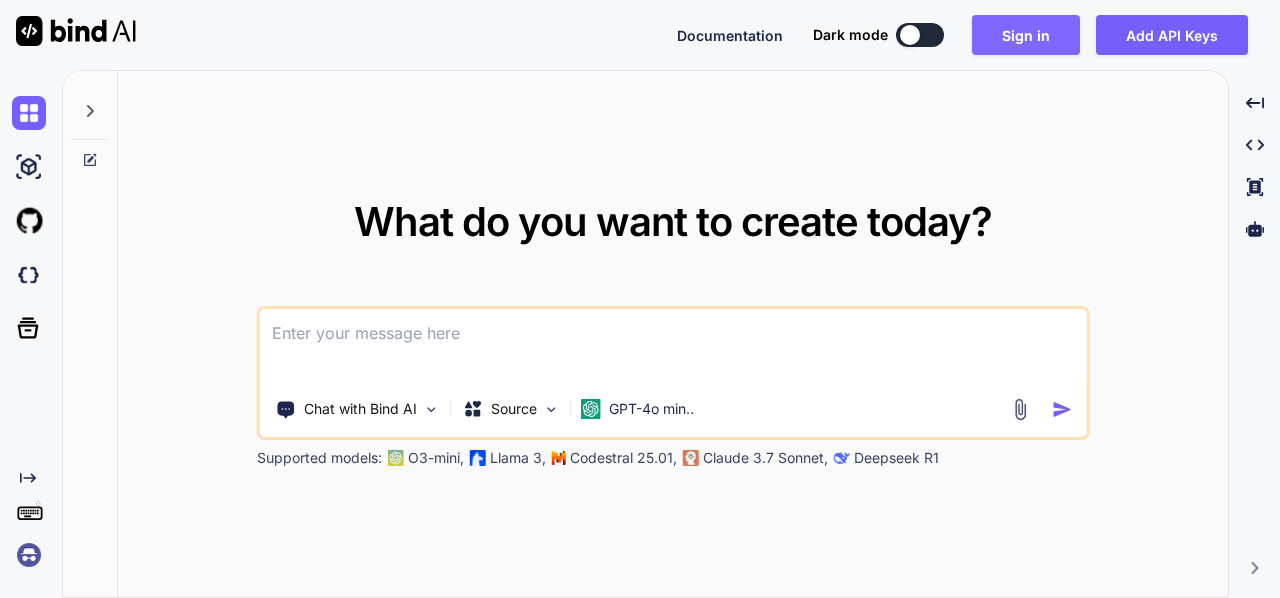 click on "Sign in" at bounding box center [1026, 35] 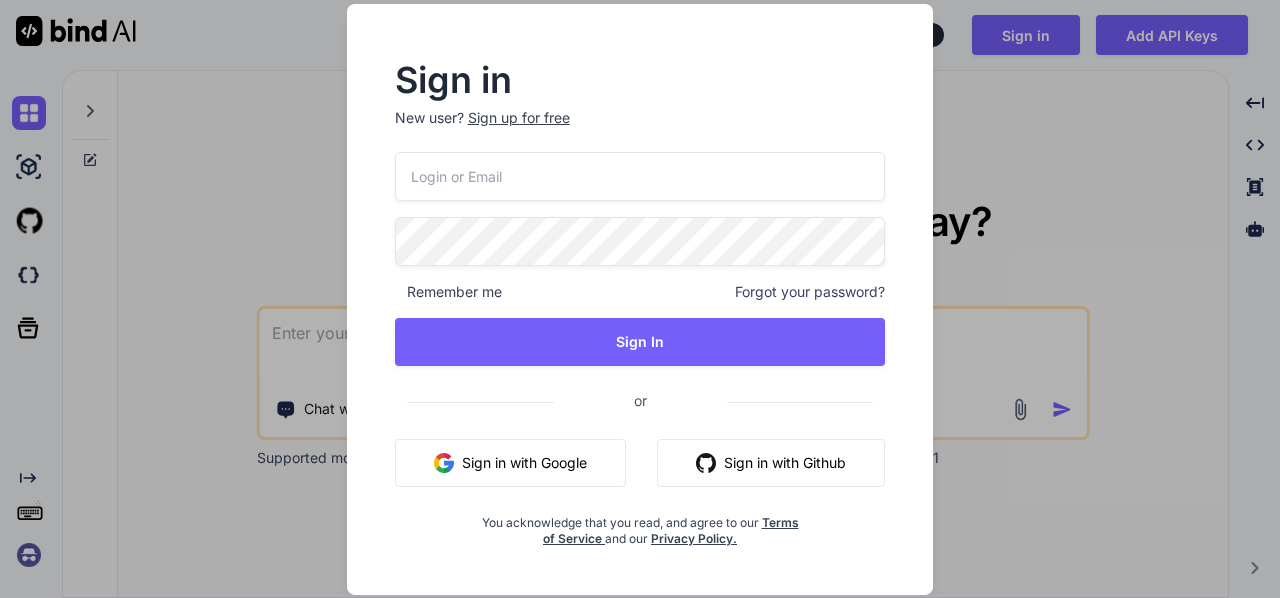 click on "Sign in with Google" at bounding box center (510, 463) 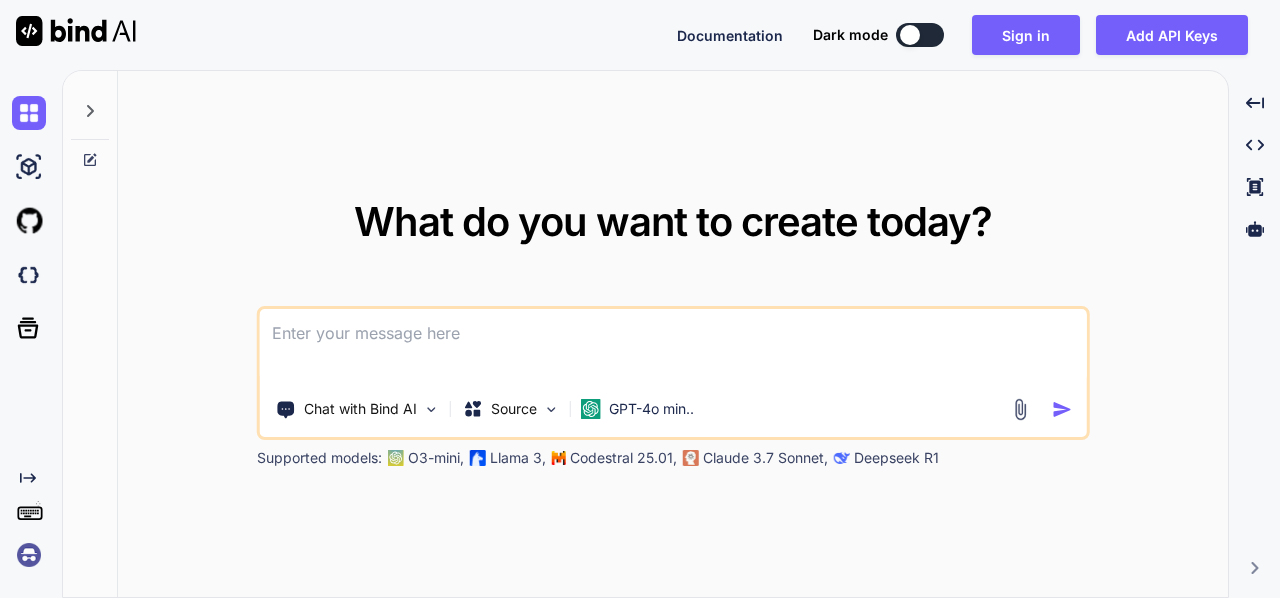 click at bounding box center [29, 555] 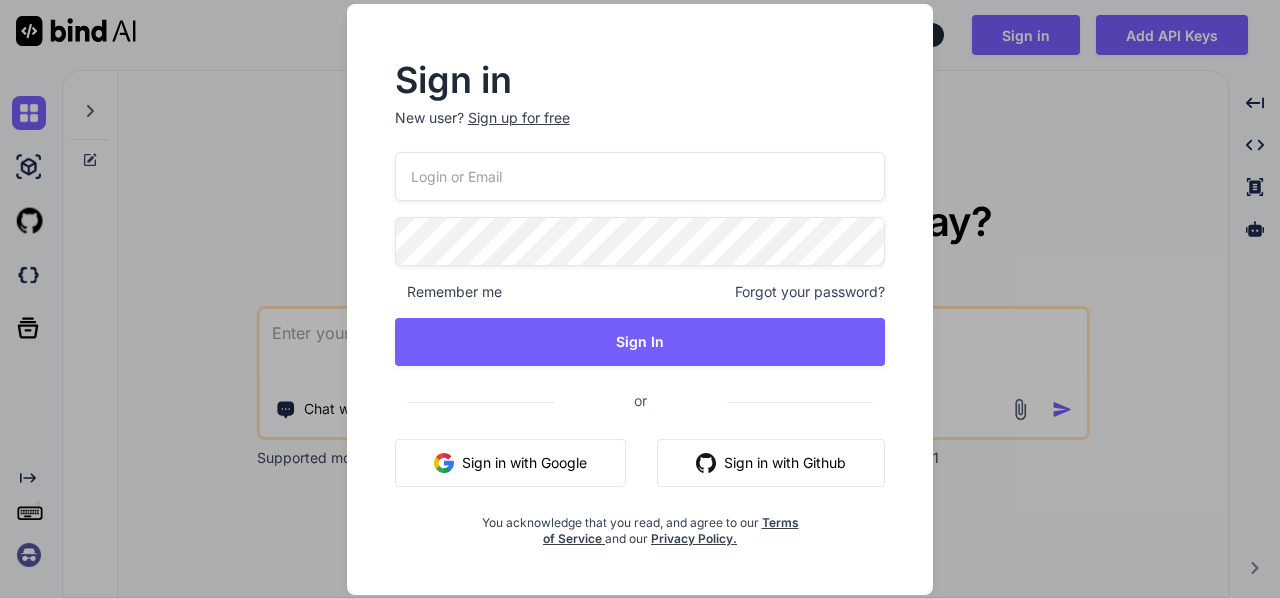 click on "Sign in with Google" at bounding box center [510, 463] 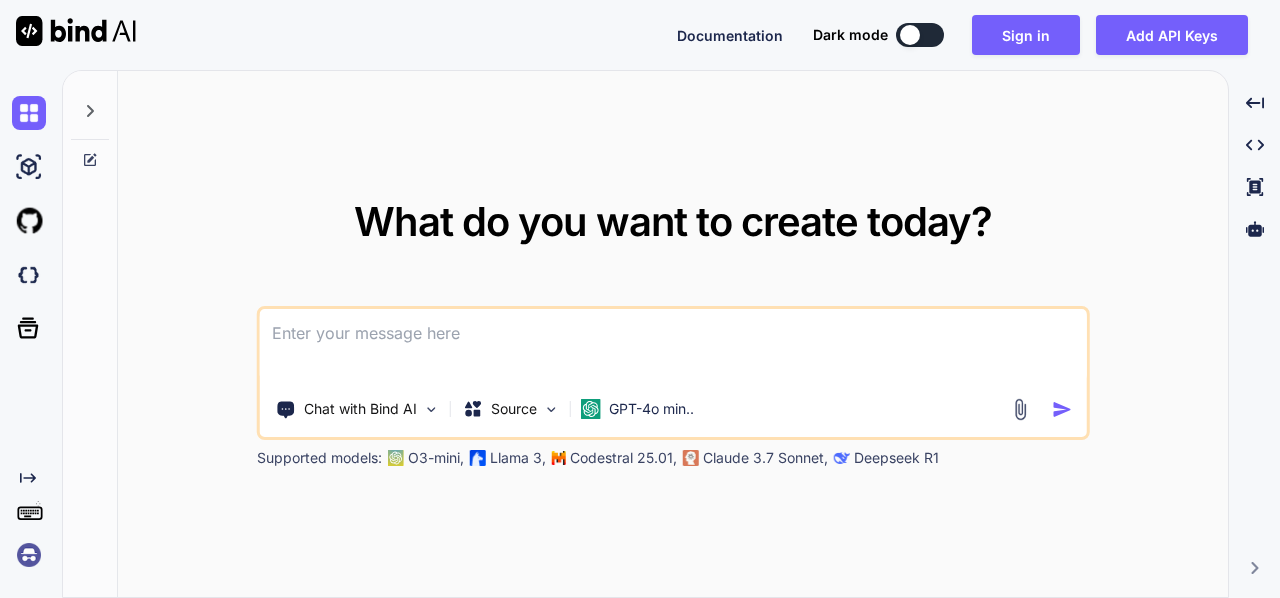 paste 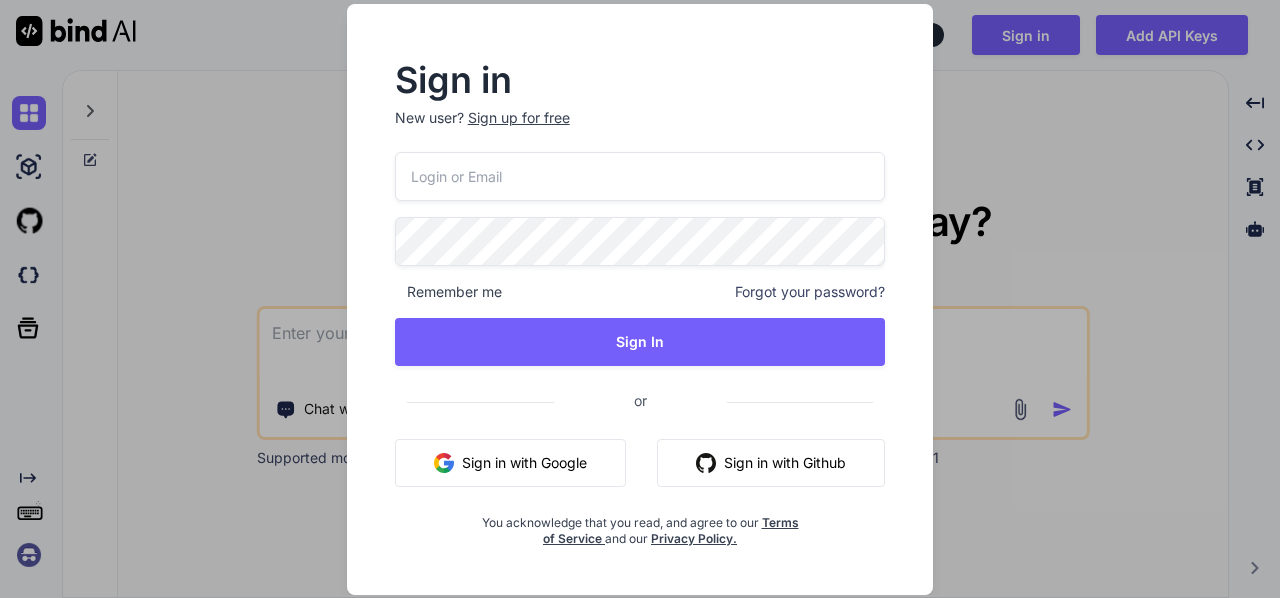 click on "Sign in with Google" at bounding box center [510, 463] 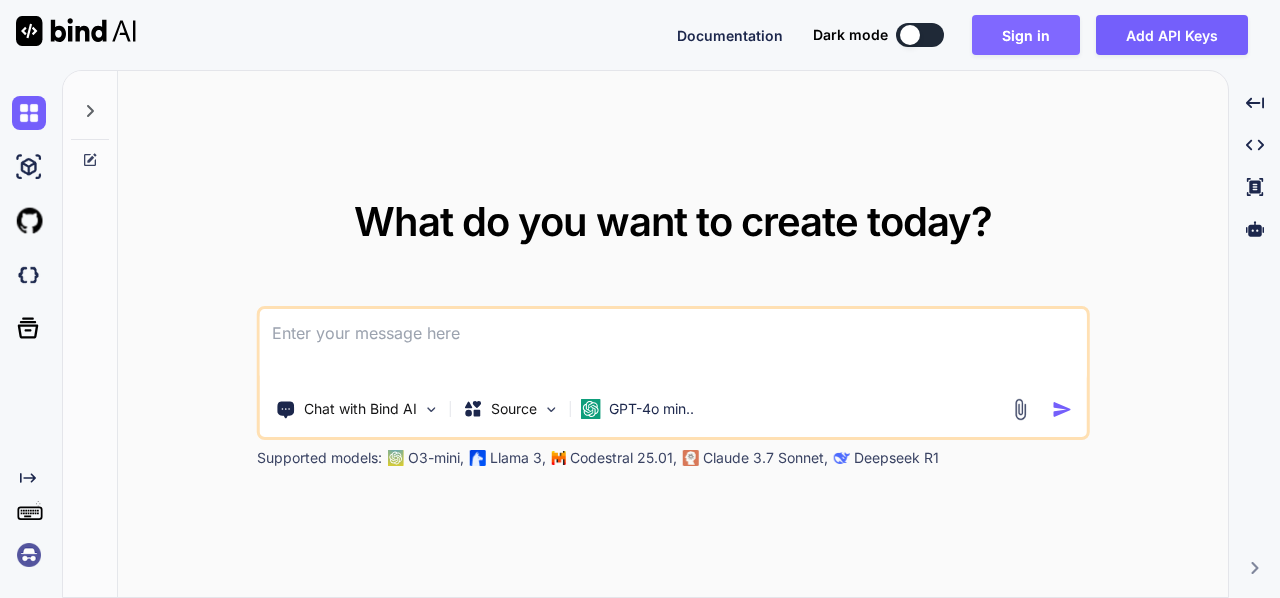 click on "Sign in" at bounding box center [1026, 35] 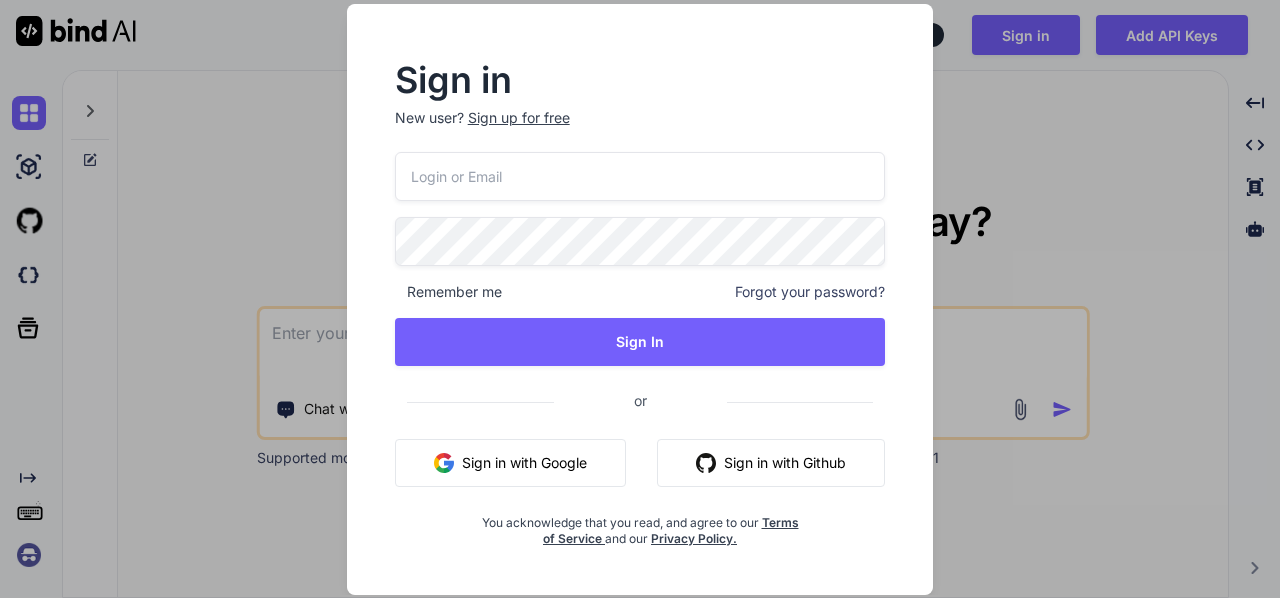 click on "Sign in with Google" at bounding box center (510, 463) 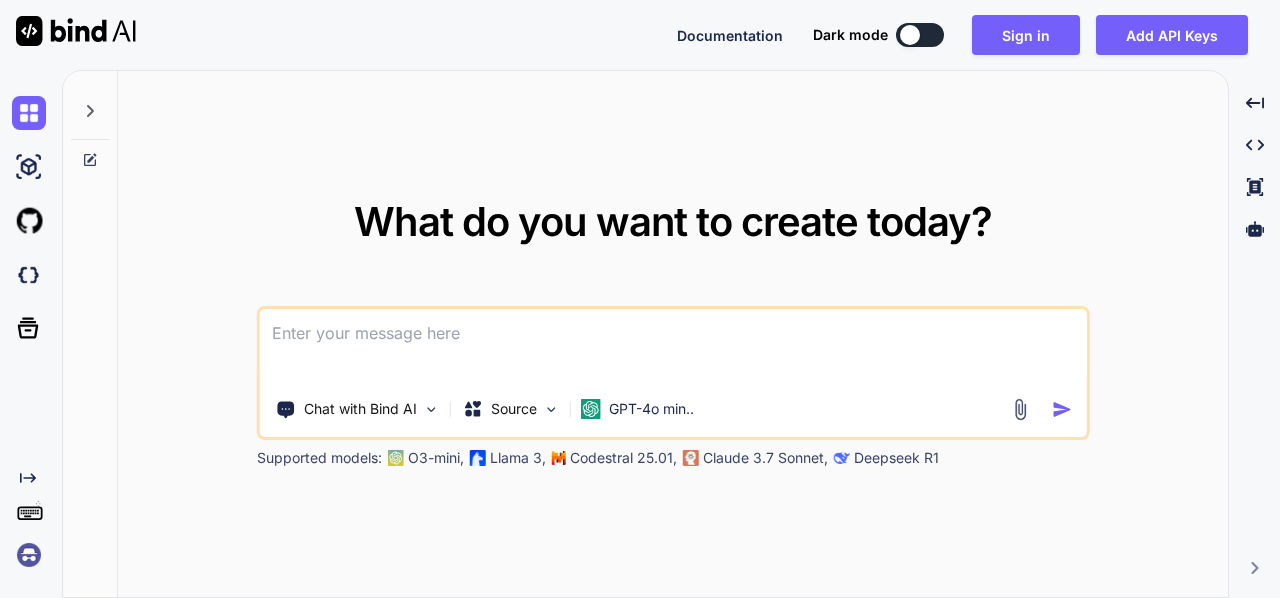 paste 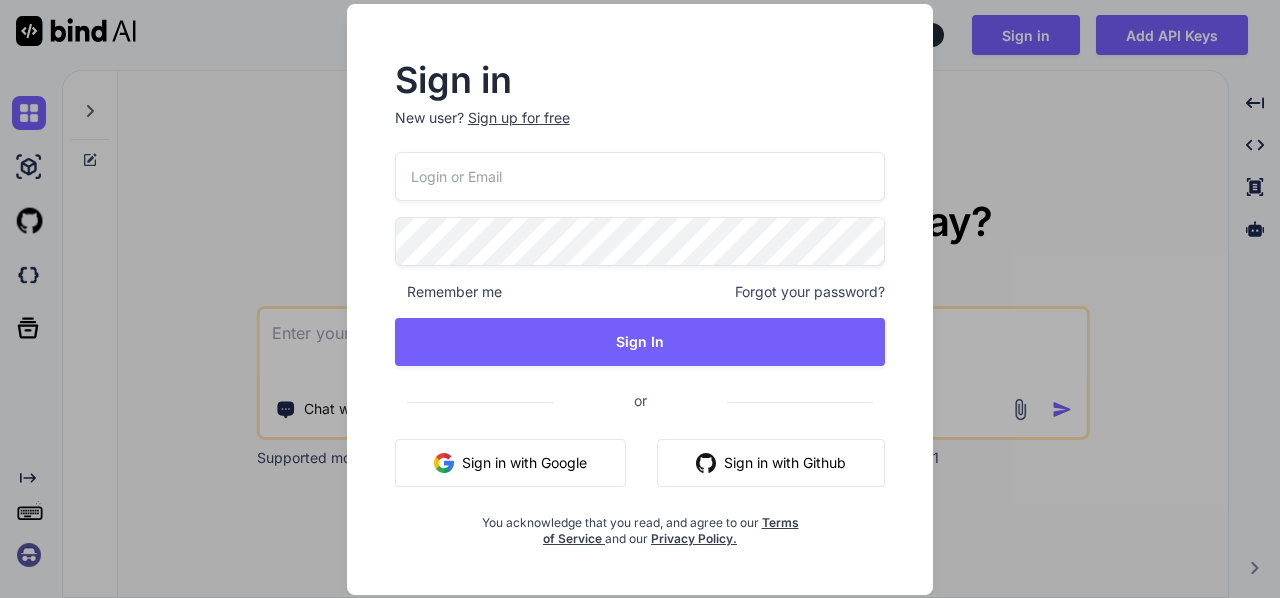 click on "Sign in New user?   Sign up for free Remember me Forgot your password? Sign In   or Sign in with Google Sign in with Github You acknowledge that you read, and agree to our   Terms of Service     and our   Privacy Policy." at bounding box center [640, 299] 